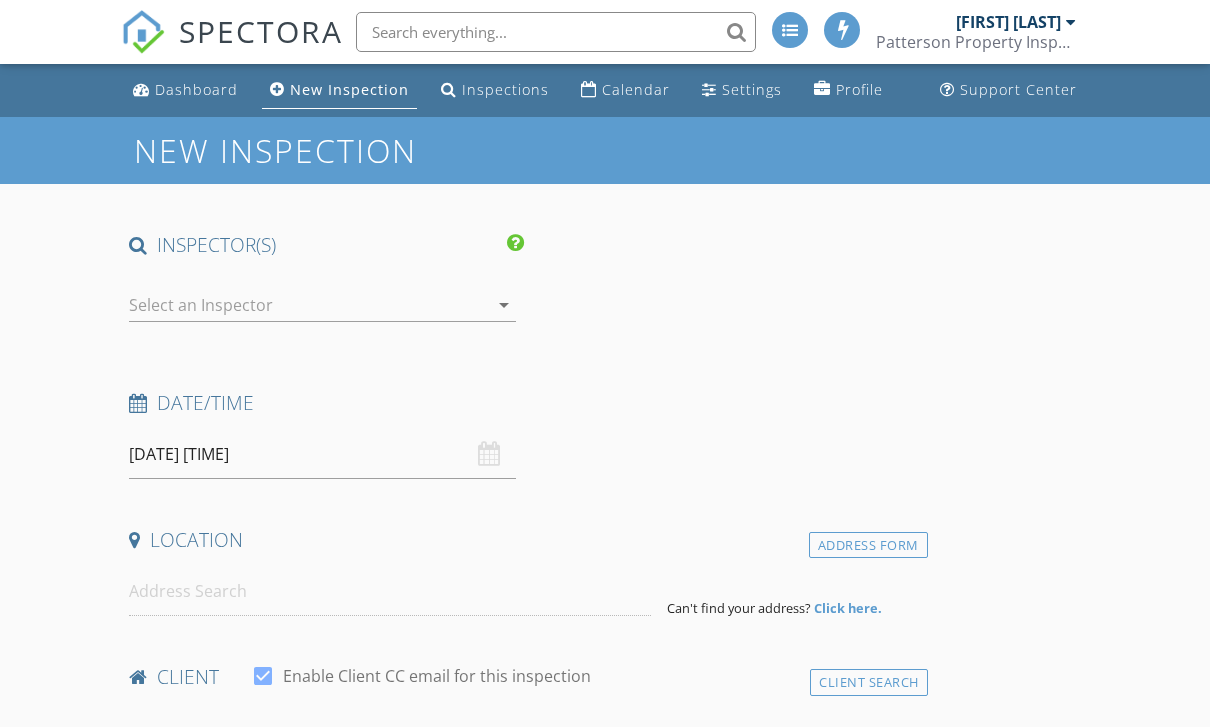 scroll, scrollTop: 0, scrollLeft: 0, axis: both 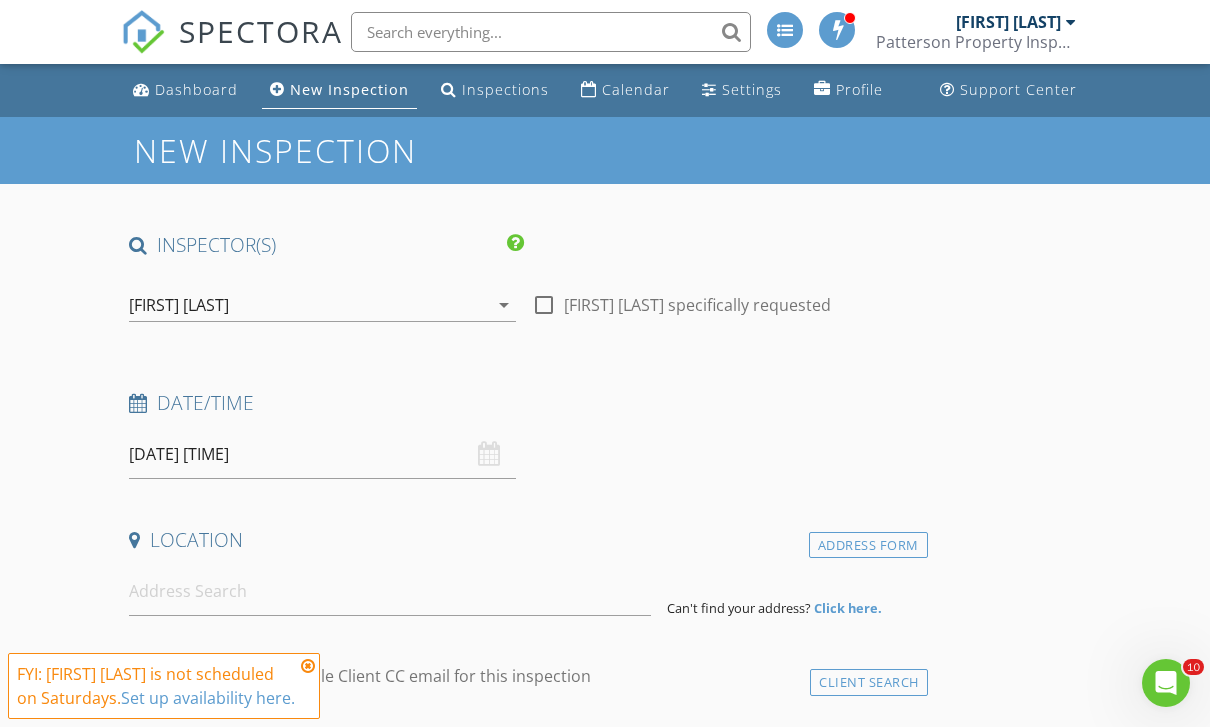 click on "arrow_drop_down" at bounding box center (504, 305) 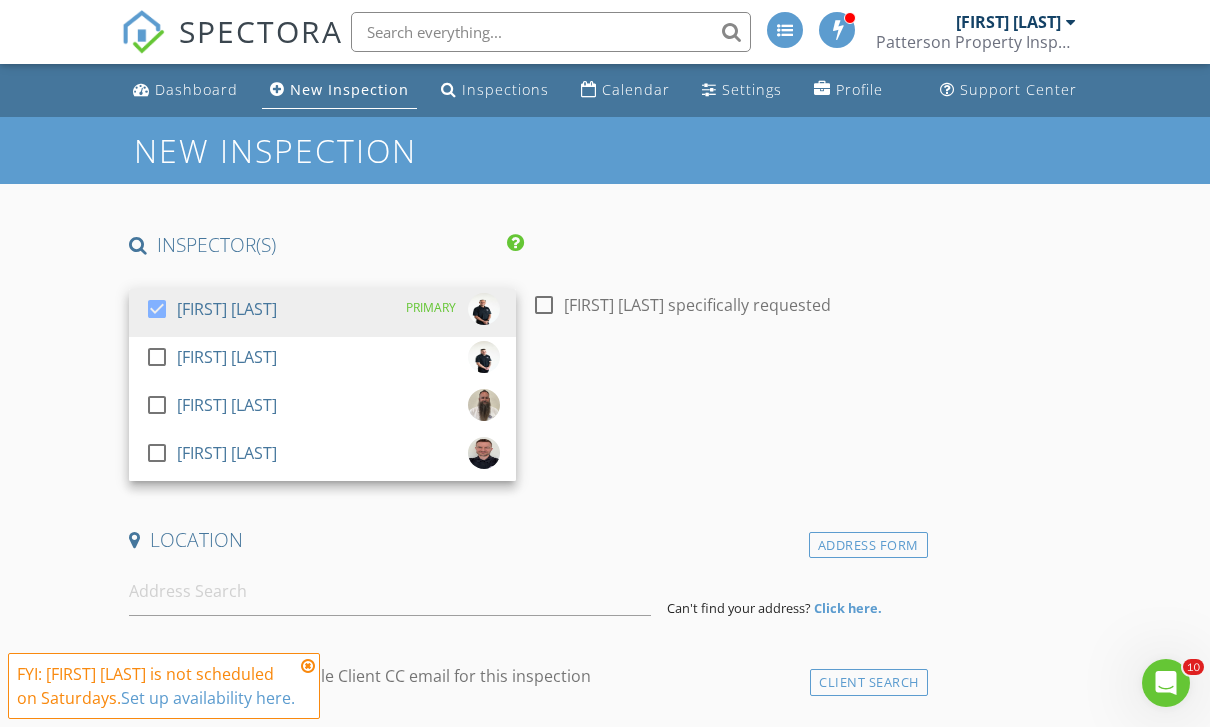 click on "check_box_outline_blank   Jeremy Glynn" at bounding box center [322, 361] 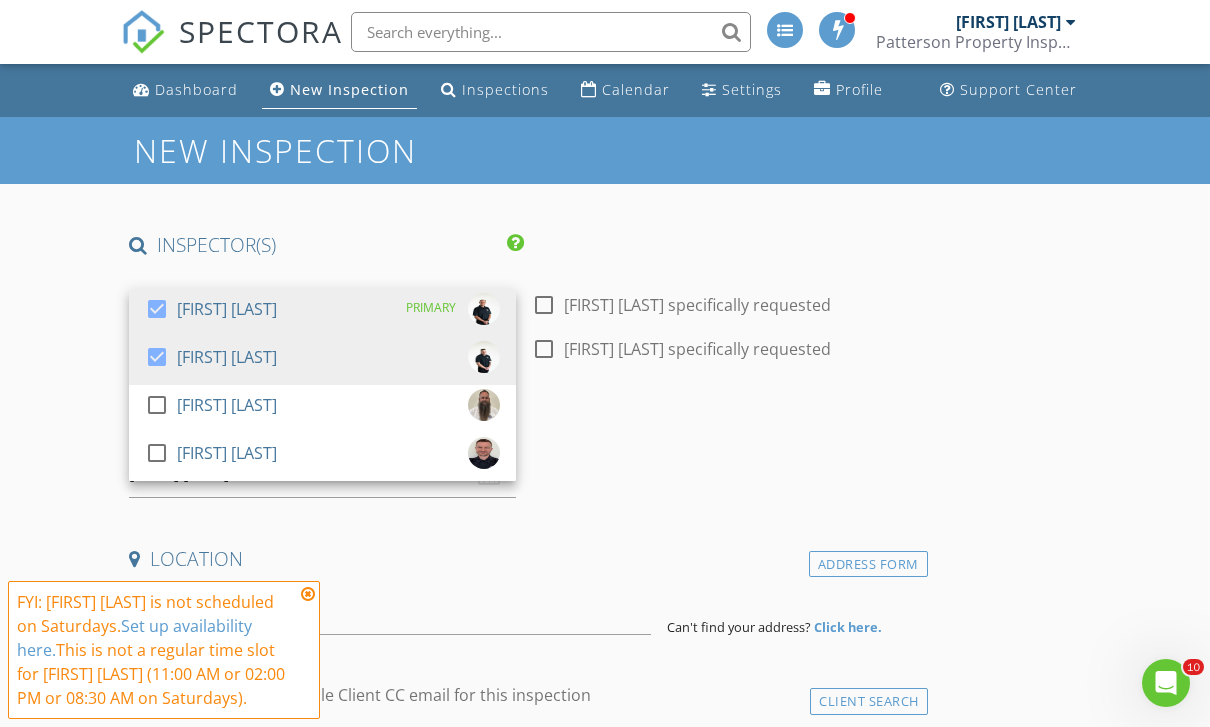 click on "check_box   Bradley Patterson   PRIMARY" at bounding box center [322, 313] 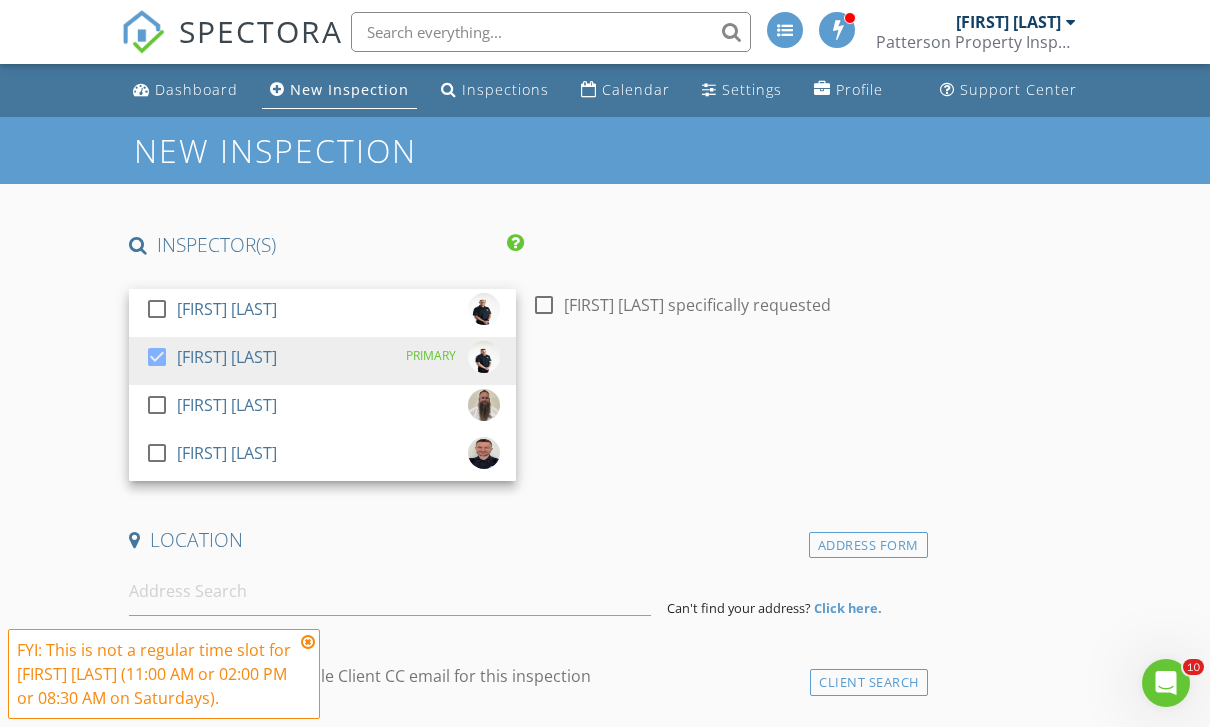 click on "Date/Time
08/02/2025 9:00 AM" at bounding box center [524, 434] 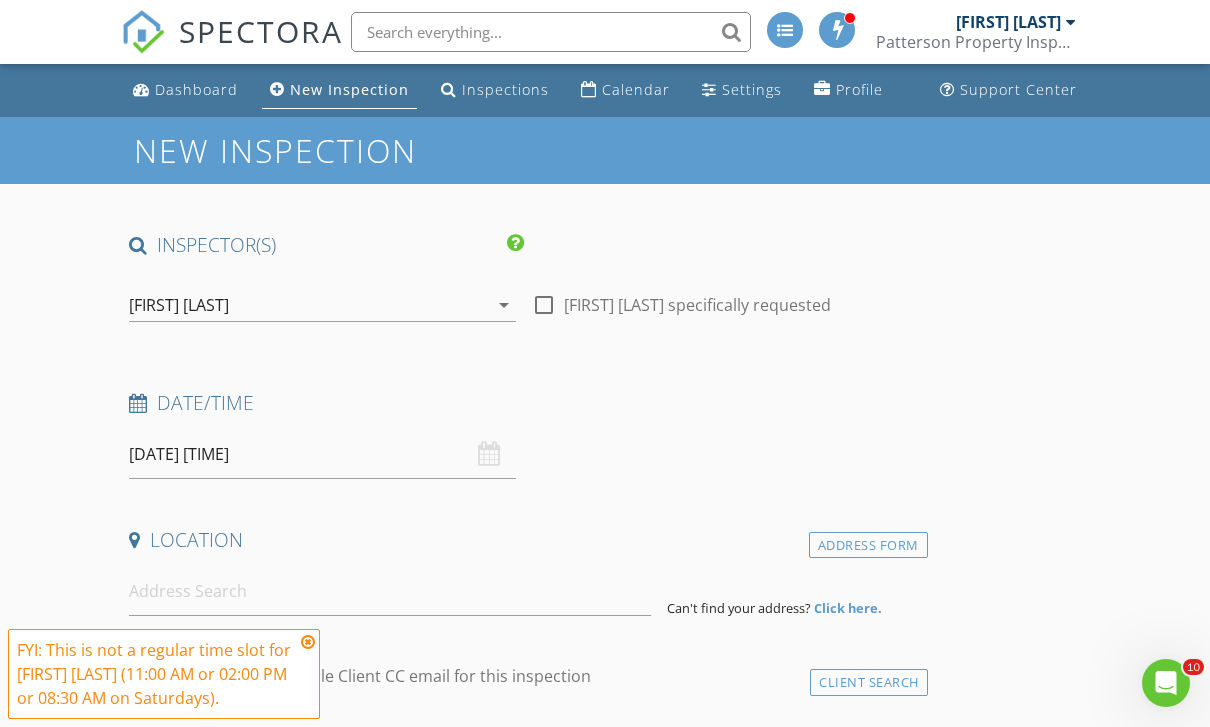 click on "08/02/2025 9:00 AM" at bounding box center [322, 454] 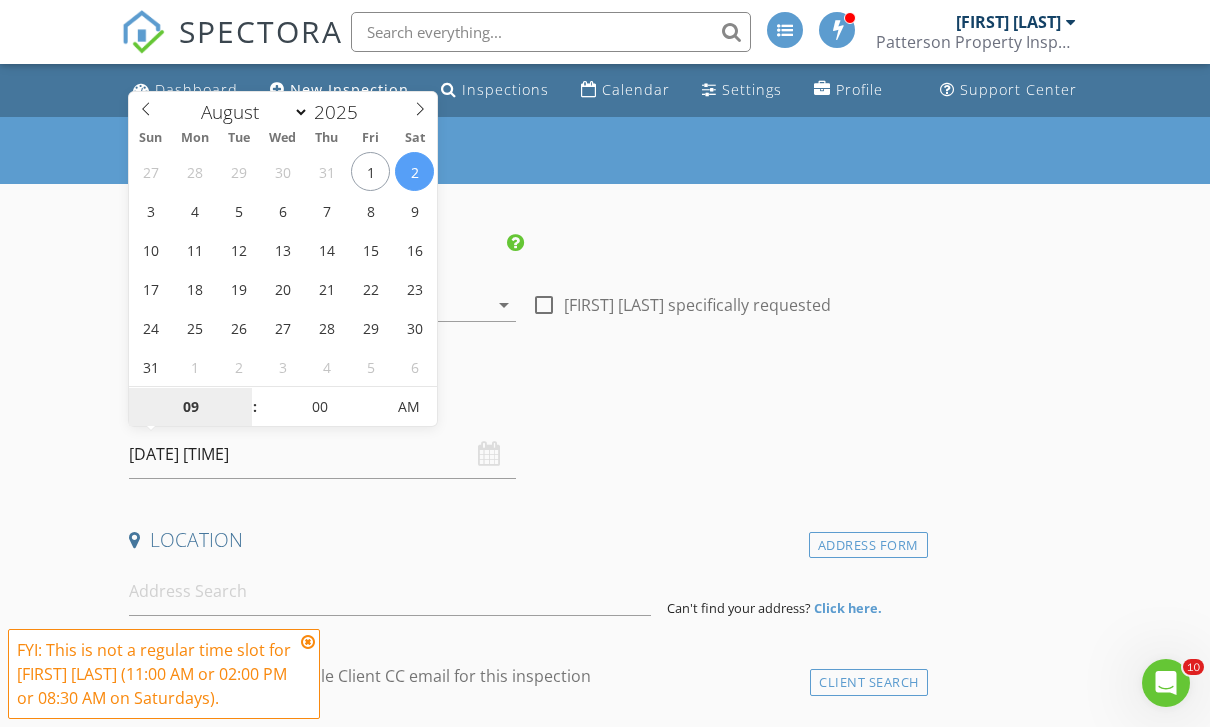 type on "08/12/2025 9:00 AM" 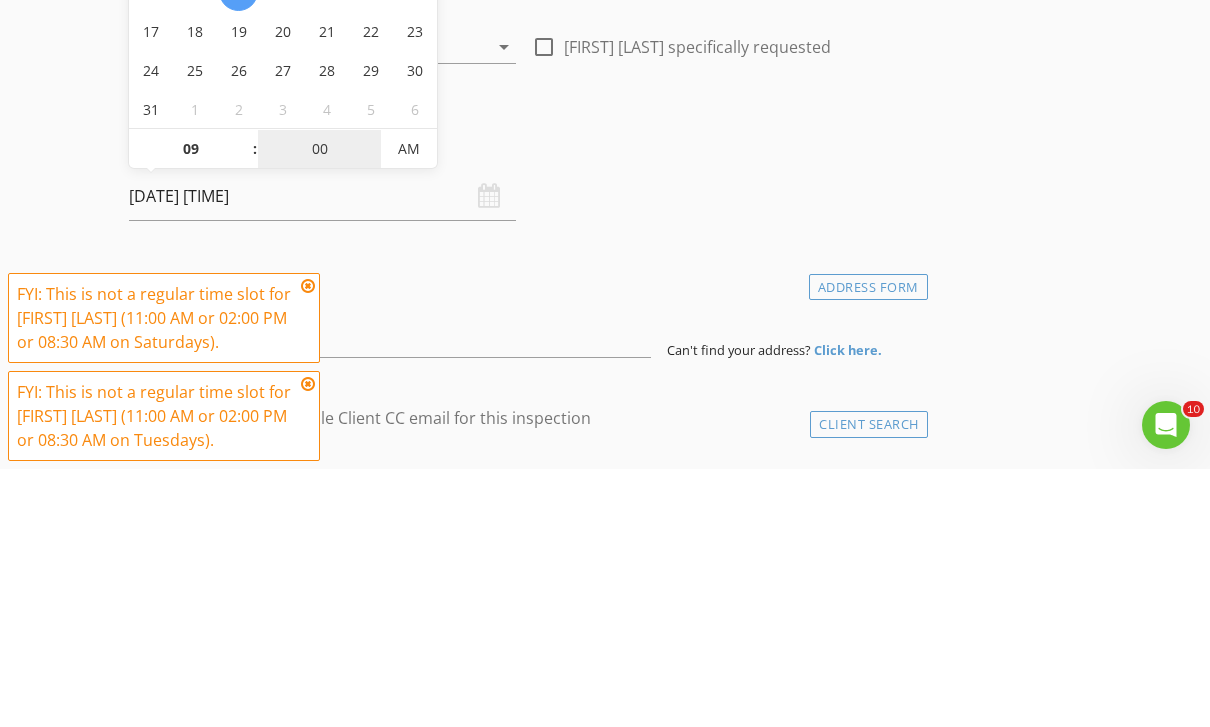 click on "00" at bounding box center (319, 408) 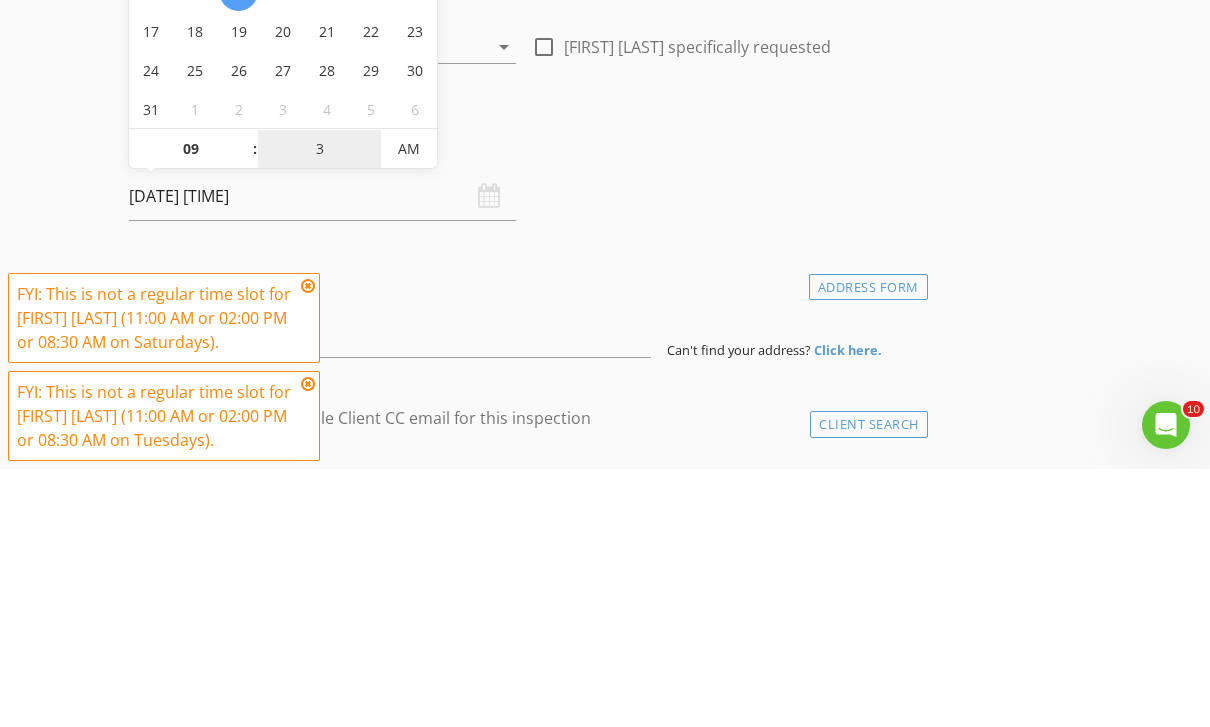 type on "30" 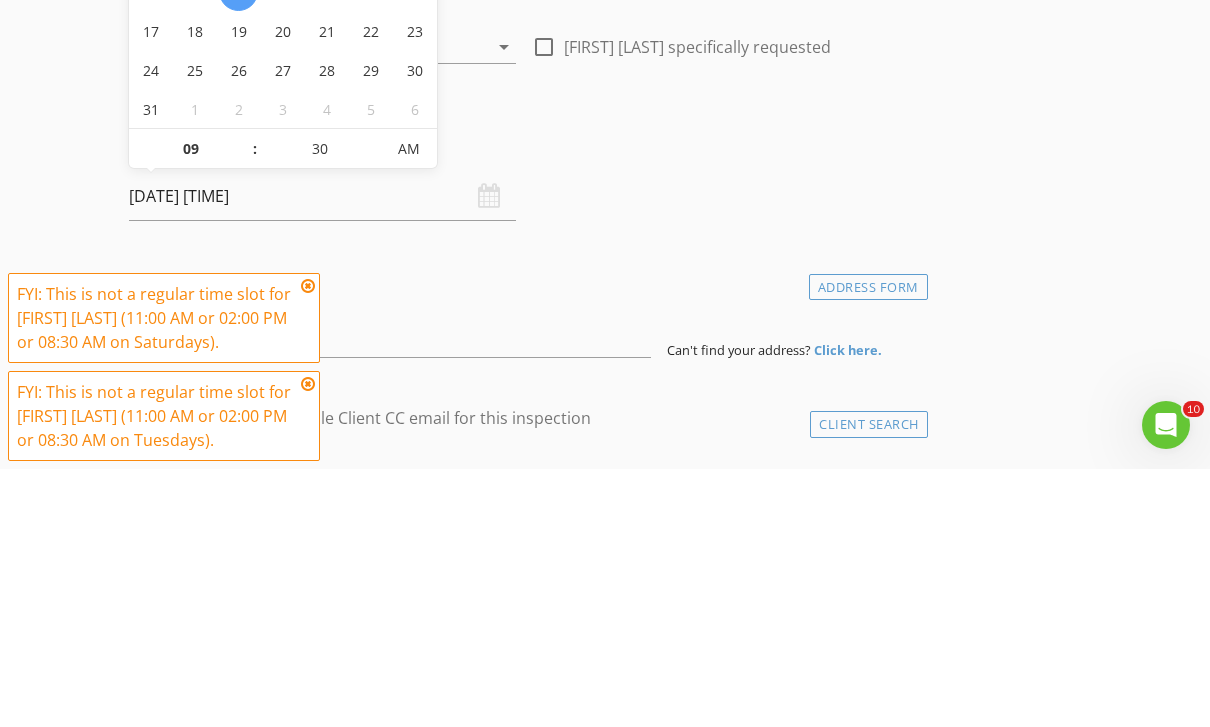 type on "[DATE] [TIME]" 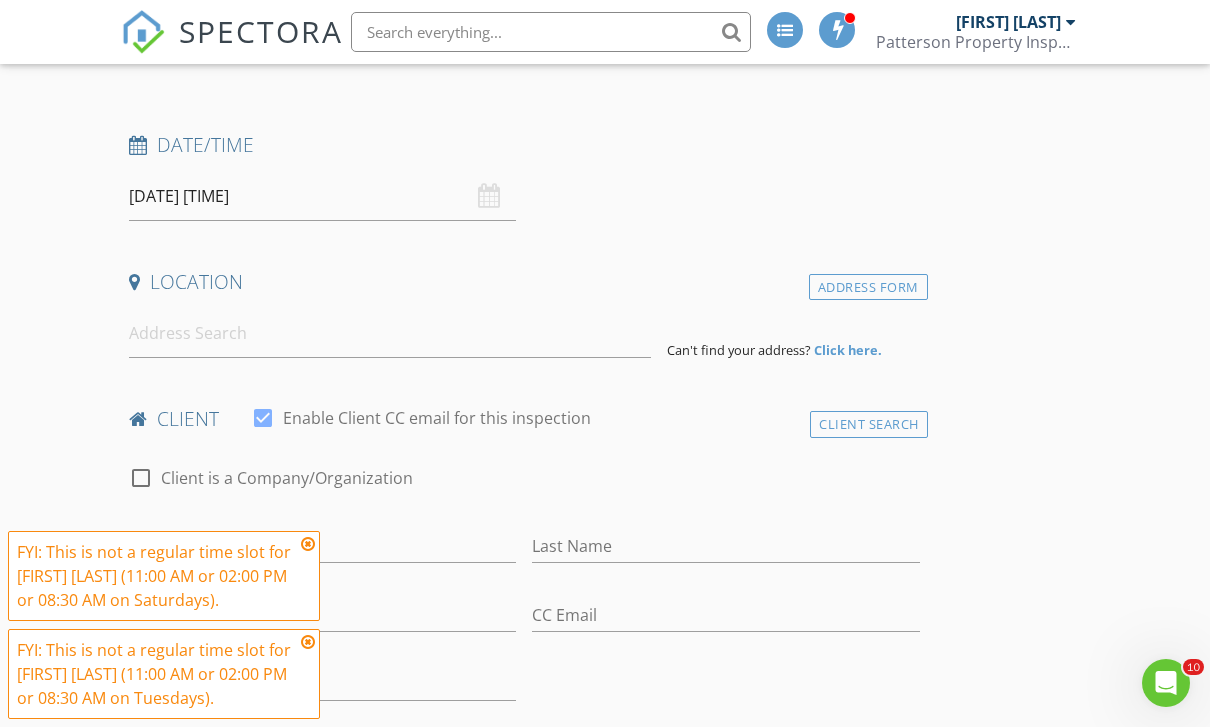 click on "Date/Time" at bounding box center (524, 152) 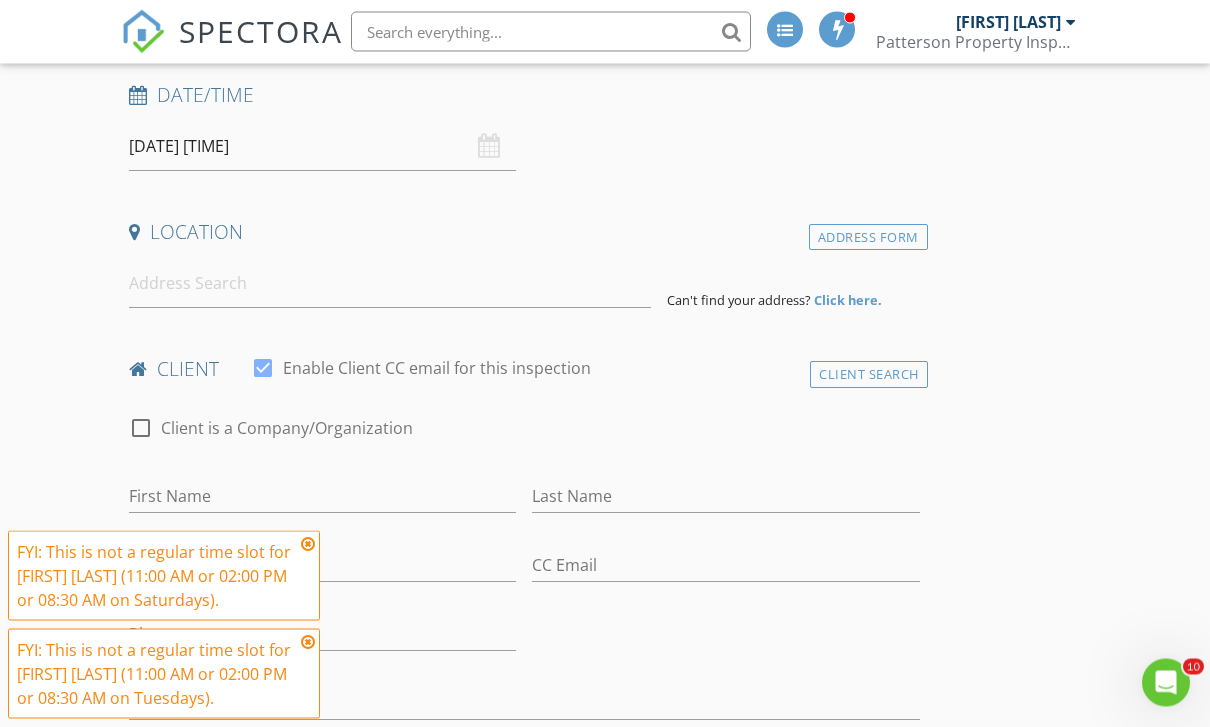 scroll, scrollTop: 308, scrollLeft: 0, axis: vertical 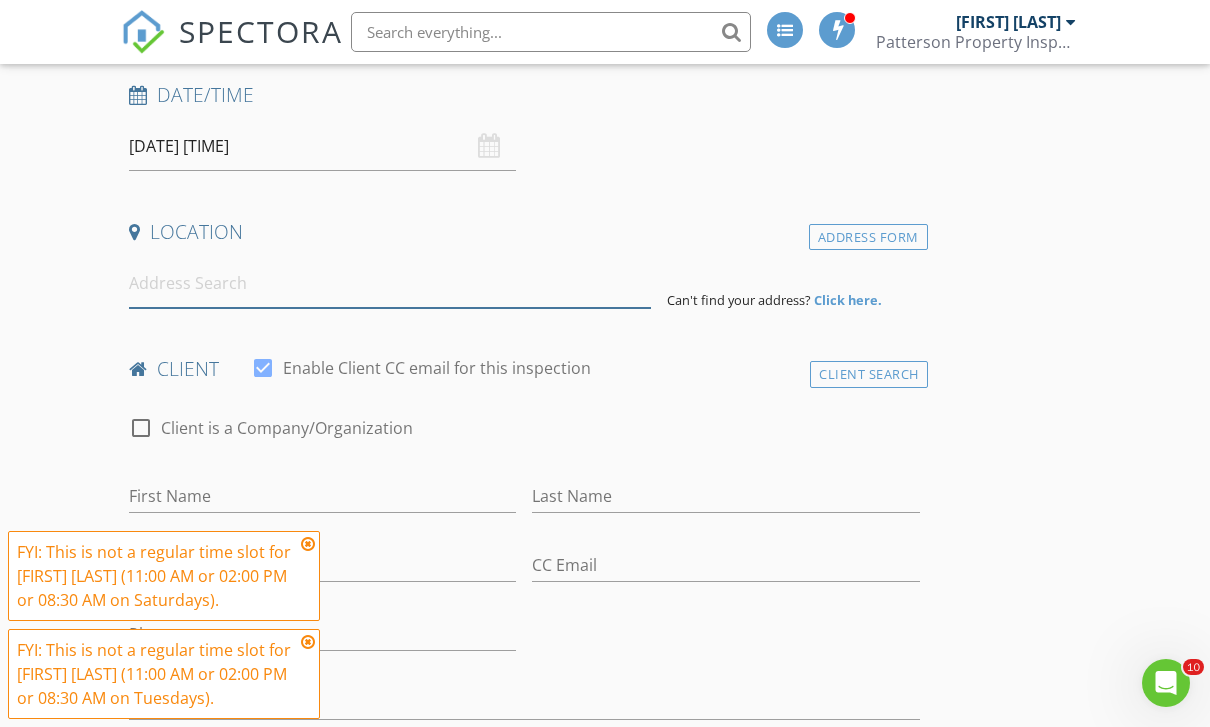 click at bounding box center (390, 283) 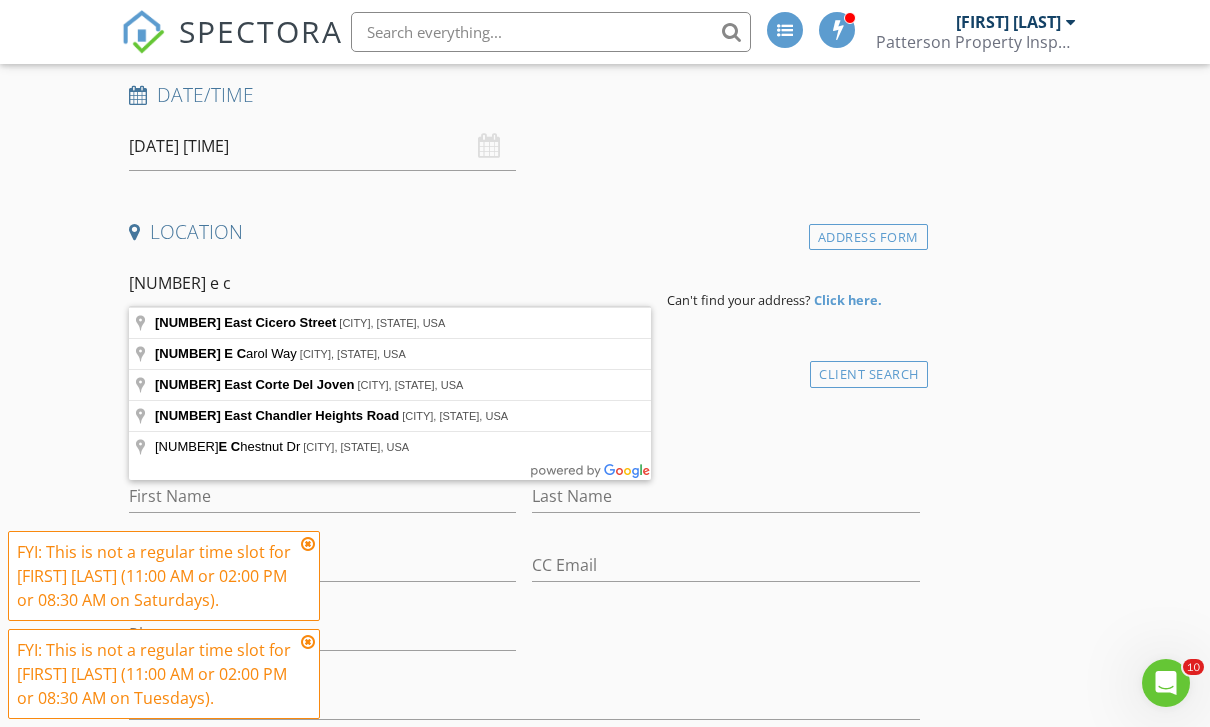 type on "8040 E Carol Way, Scottsdale, AZ, USA" 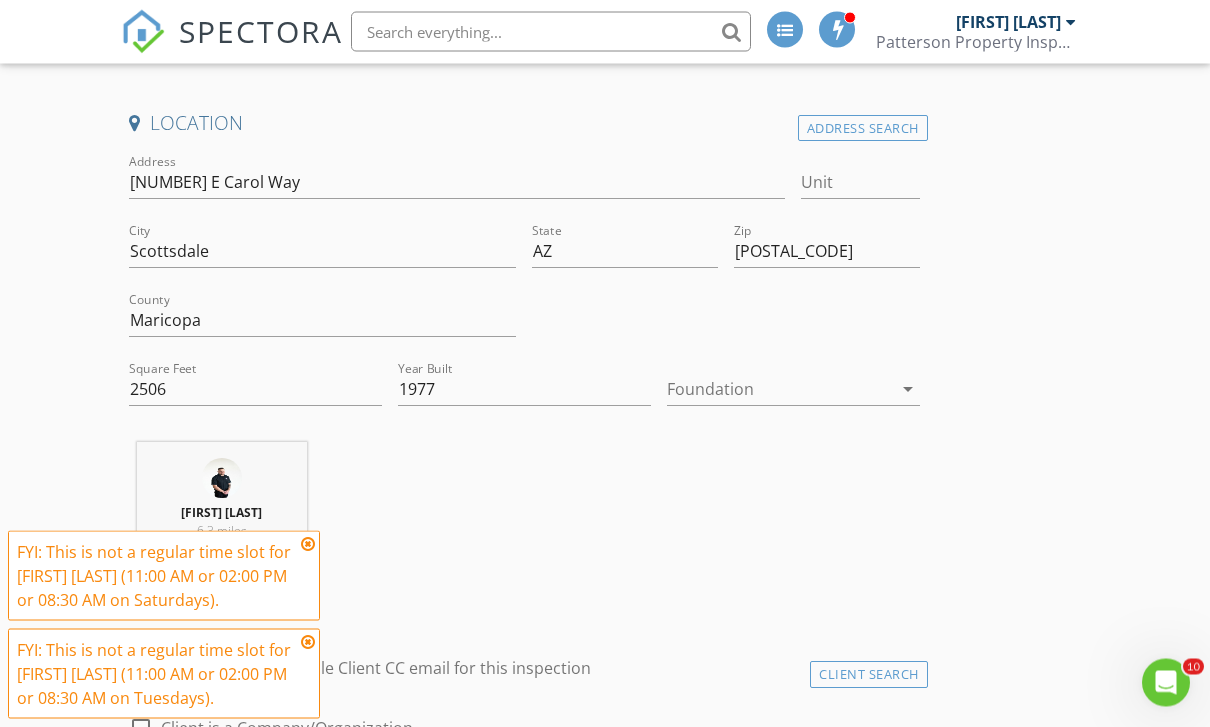 scroll, scrollTop: 417, scrollLeft: 0, axis: vertical 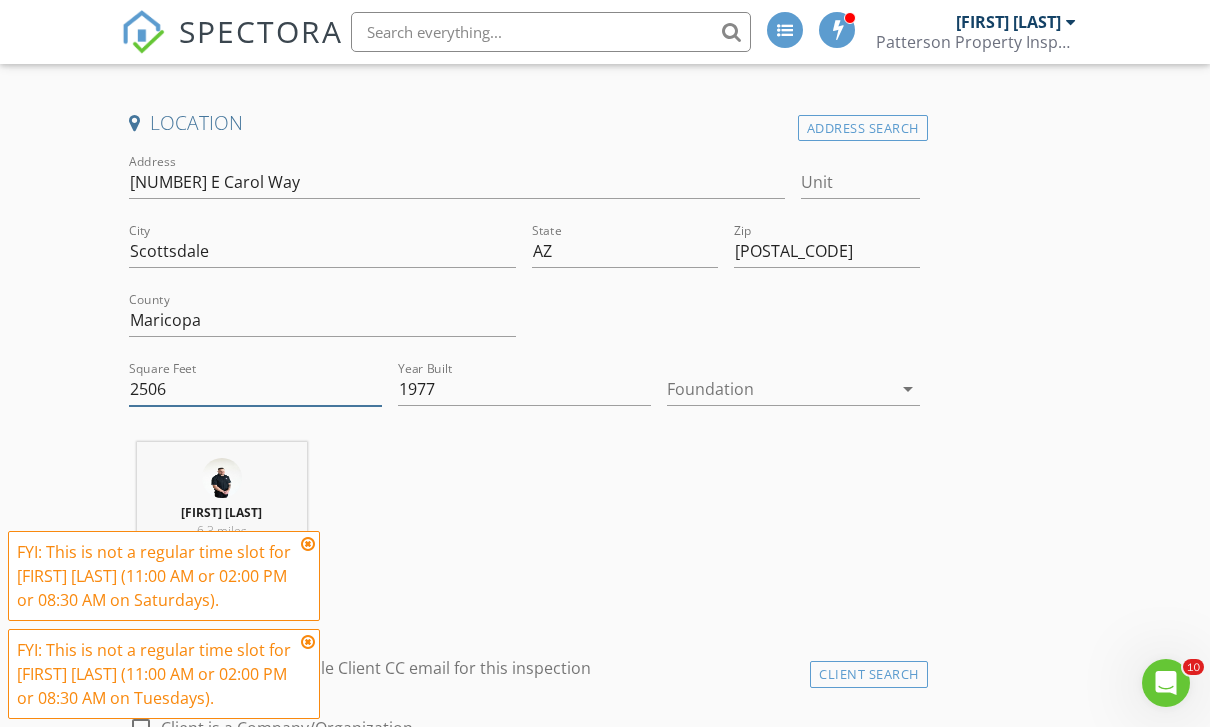 click on "2506" at bounding box center (255, 389) 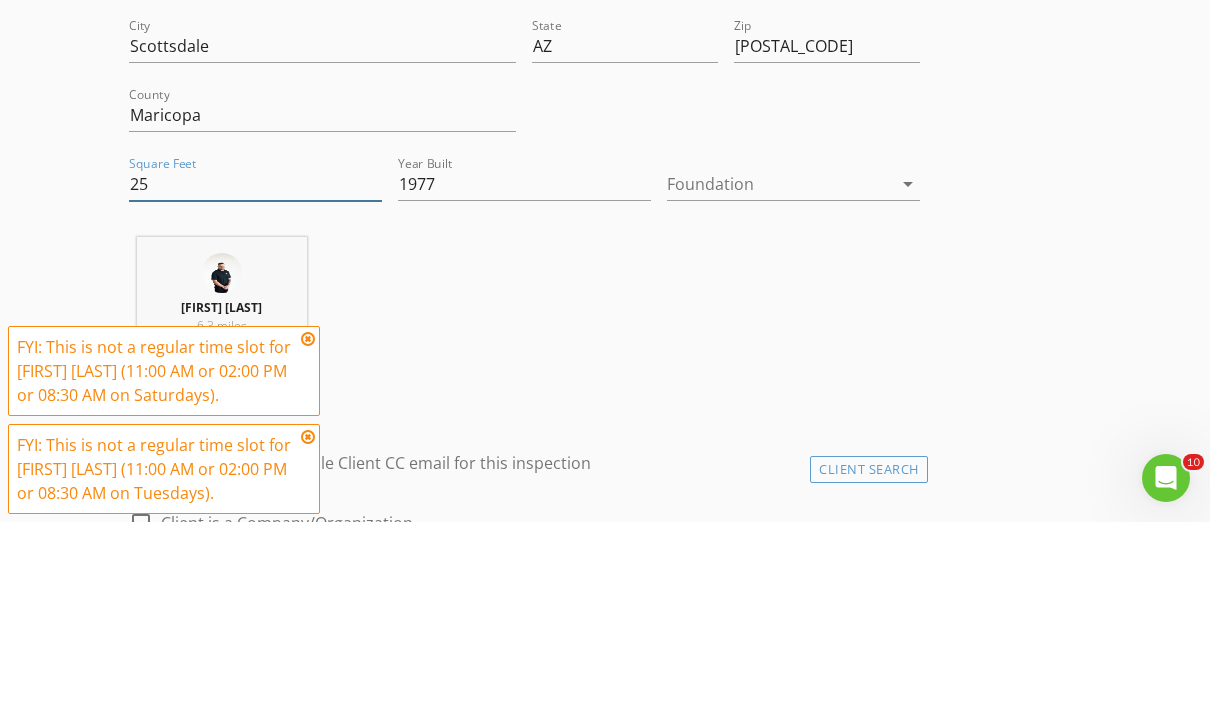 type on "2" 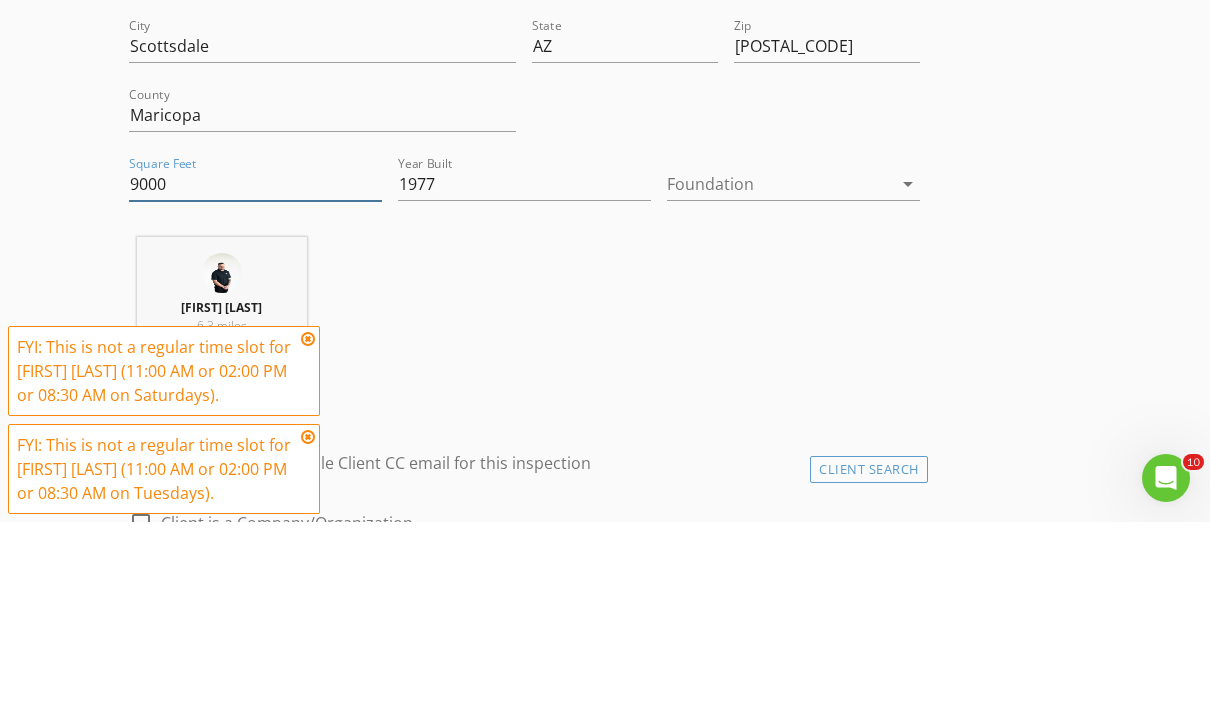 type on "9000" 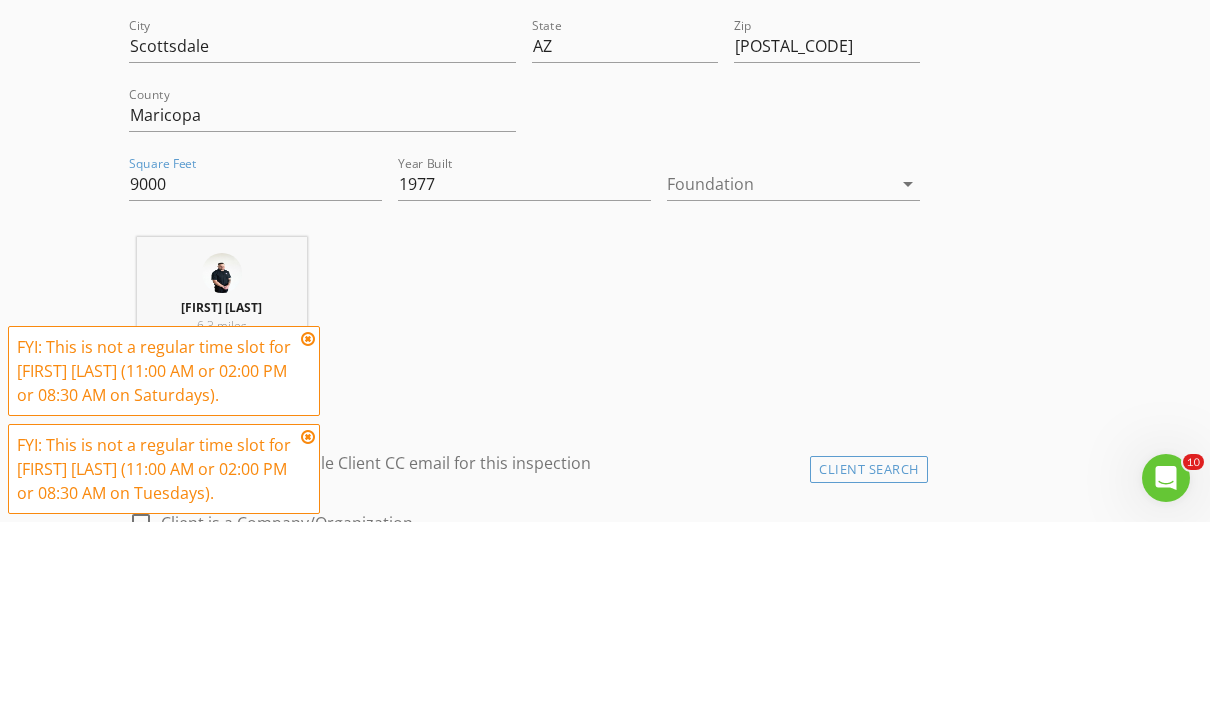 click on "INSPECTOR(S)
check_box_outline_blank   Bradley Patterson     check_box   Jeremy Glynn   PRIMARY   check_box_outline_blank   Robert Rivera     check_box_outline_blank   Benjamin Davies     Jeremy Glynn arrow_drop_down   check_box_outline_blank Jeremy Glynn specifically requested
Date/Time
08/12/2025 9:30 AM
Location
Address Search       Address 8040 E Carol Way   Unit   City Scottsdale   State AZ   Zip 85260   County Maricopa     Square Feet 9000   Year Built 1977   Foundation arrow_drop_down     Jeremy Glynn     6.3 miles     (13 minutes)
client
check_box Enable Client CC email for this inspection   Client Search     check_box_outline_blank Client is a Company/Organization     First Name   Last Name   Email   CC Email   Phone   Address   City   State   Zip     Tags         Notes
ADD ADDITIONAL client" at bounding box center (605, 1831) 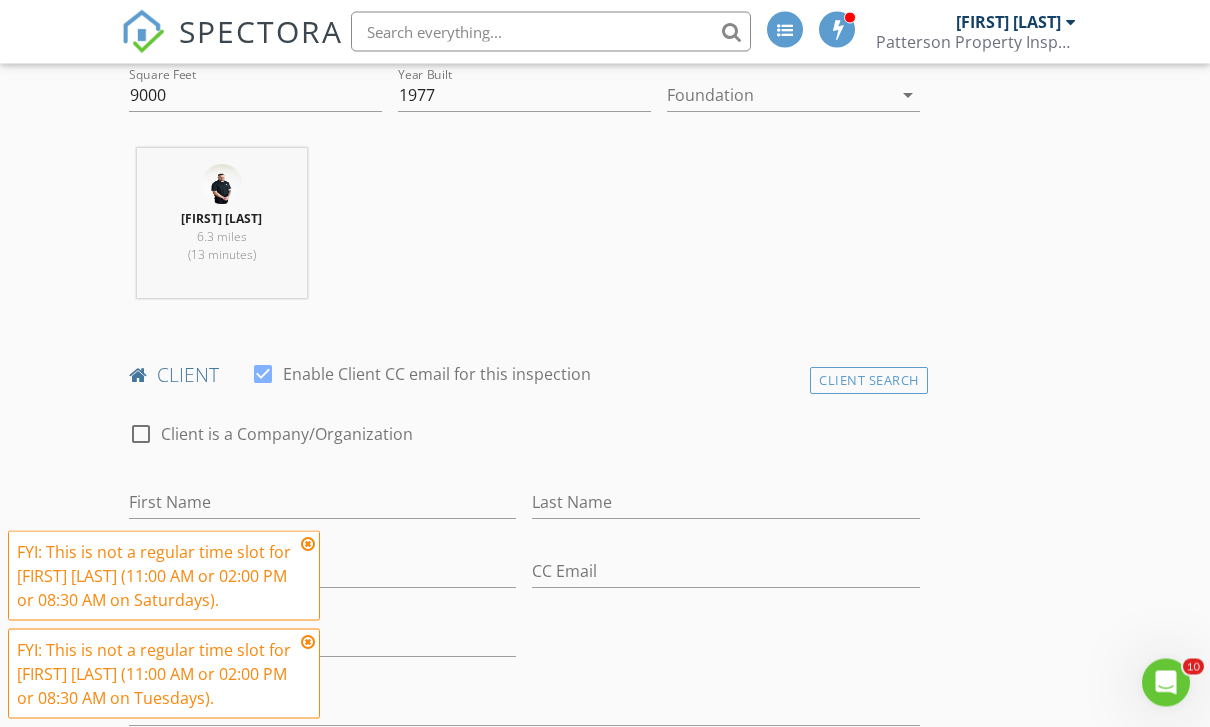 scroll, scrollTop: 838, scrollLeft: 0, axis: vertical 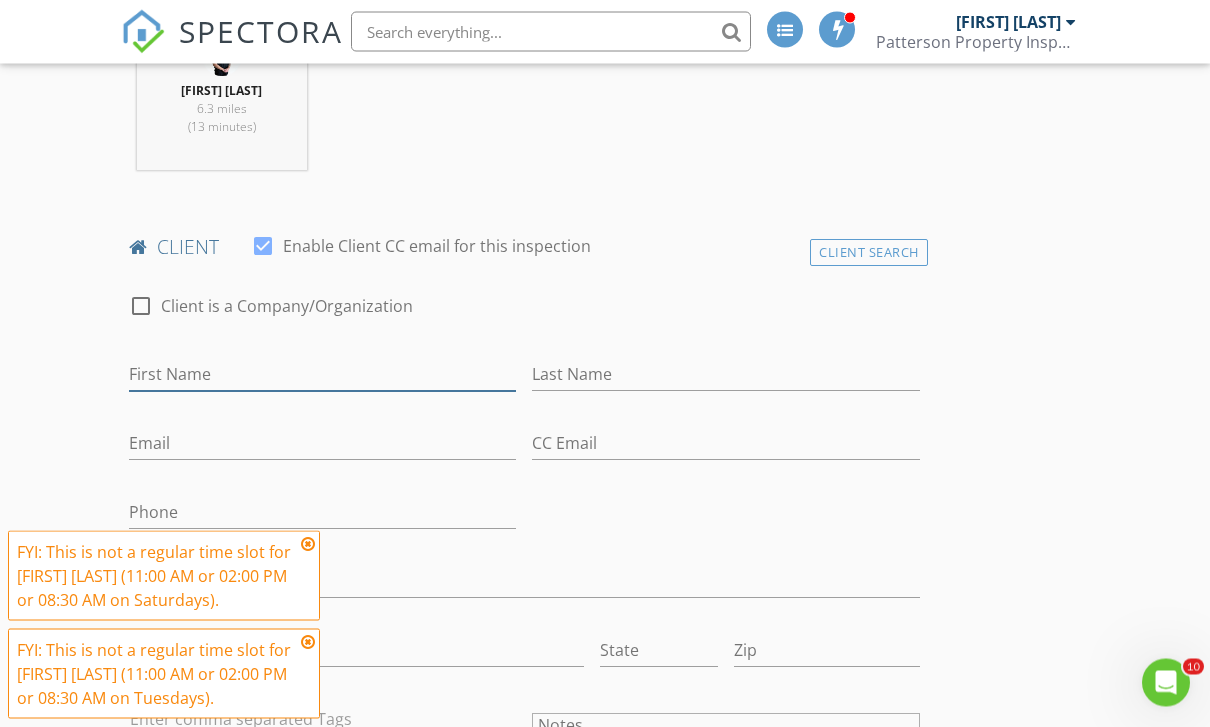 click on "First Name" at bounding box center (322, 375) 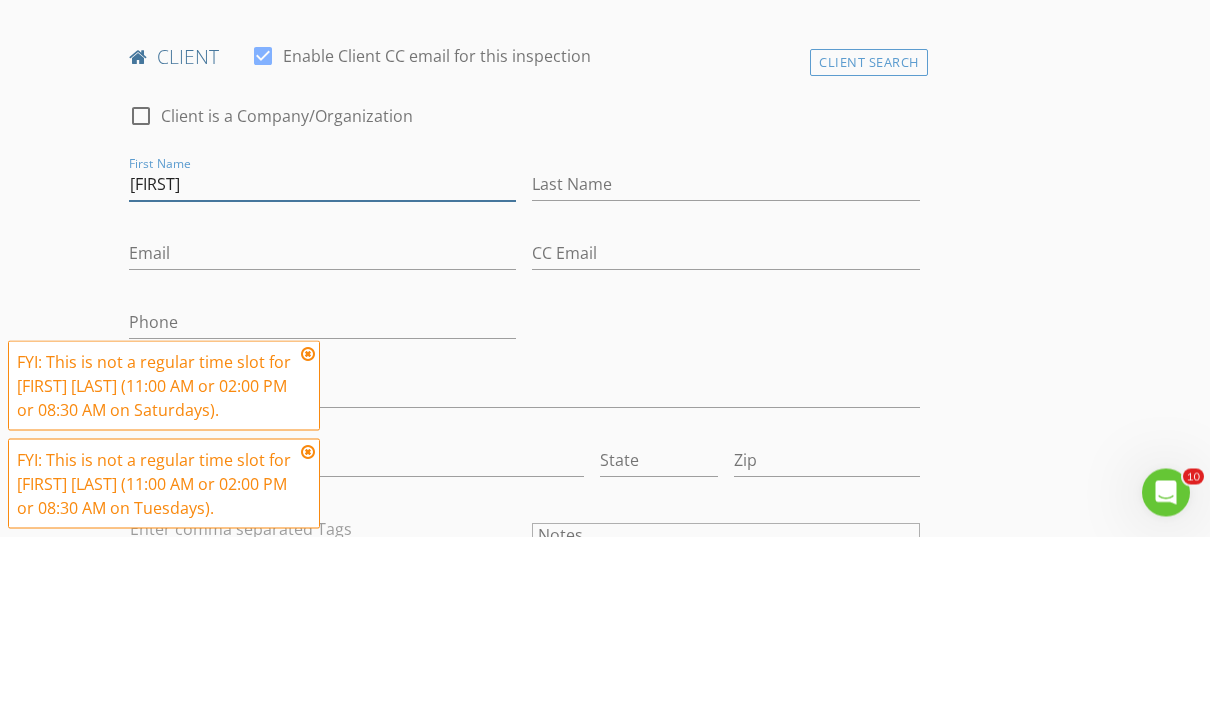 type on "[FIRST]" 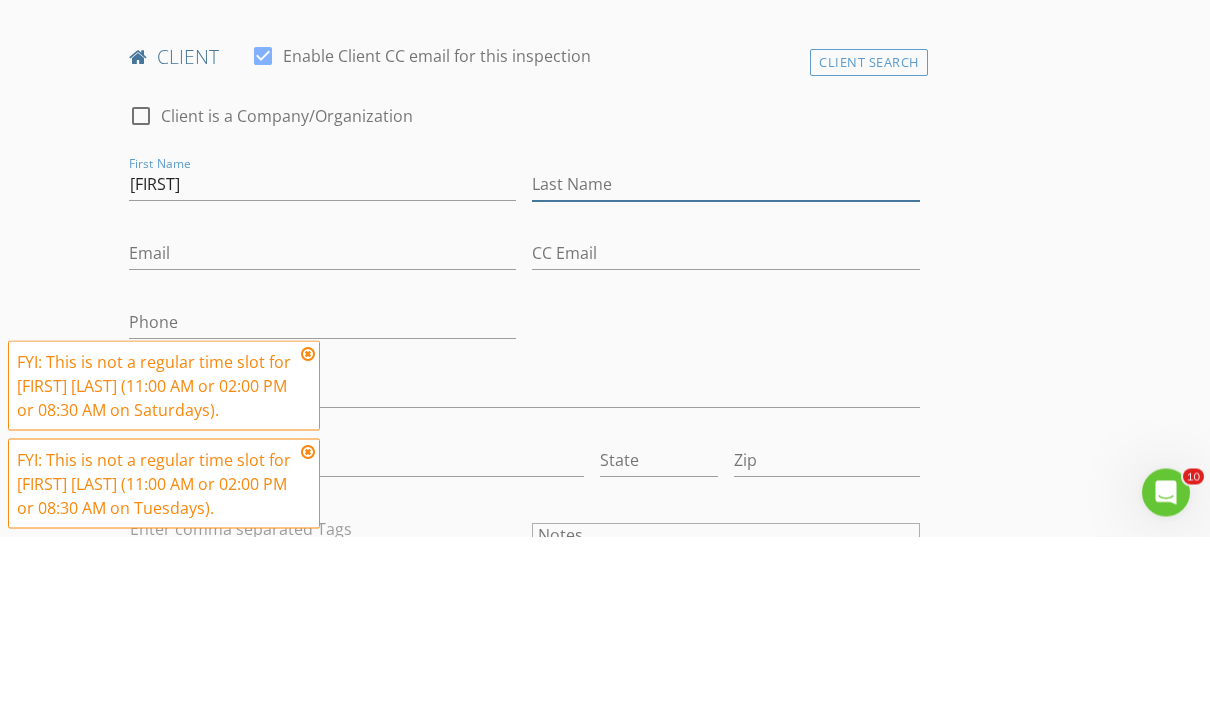 click on "Last Name" at bounding box center [725, 375] 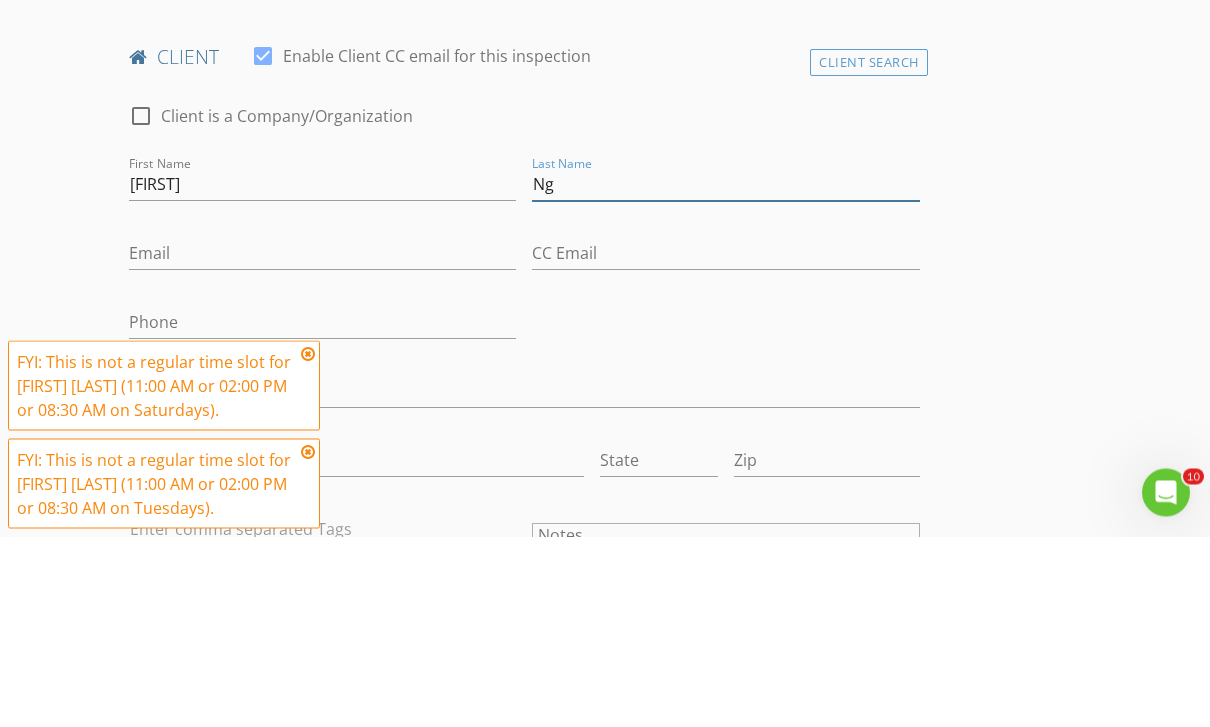 type on "[LAST]" 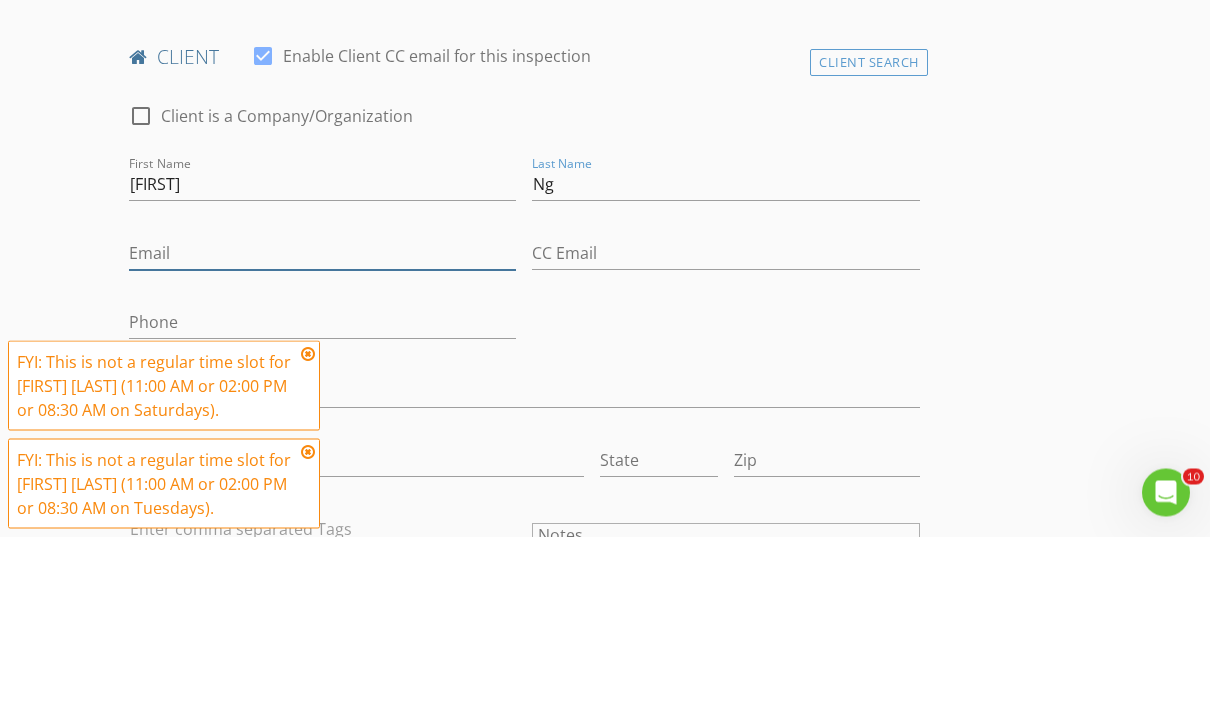 click on "Email" at bounding box center [322, 444] 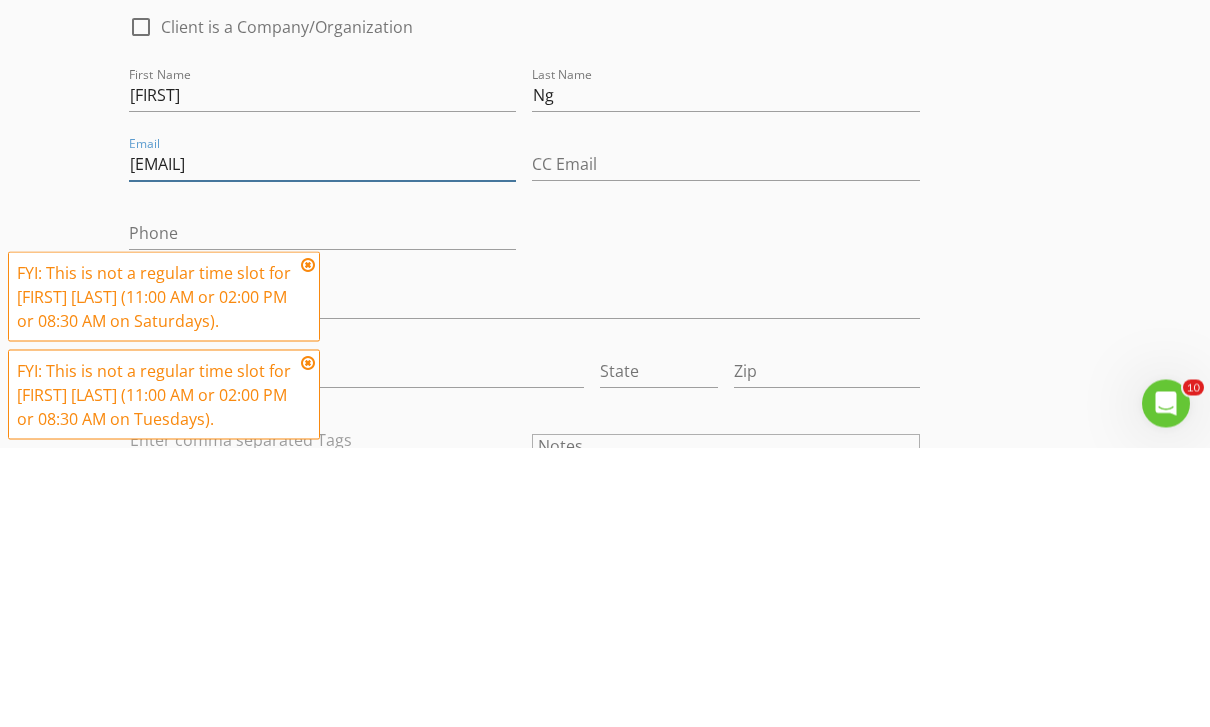 type on "Coreyng1994@gmail.com" 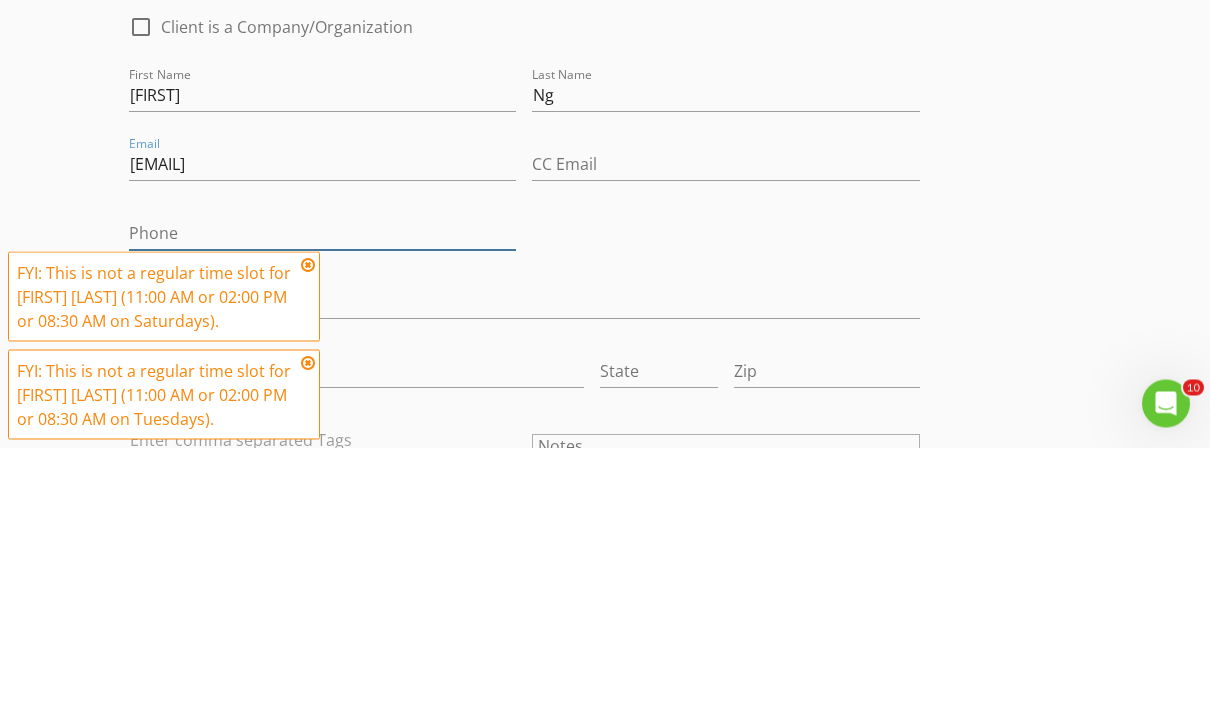 click on "Phone" at bounding box center [322, 513] 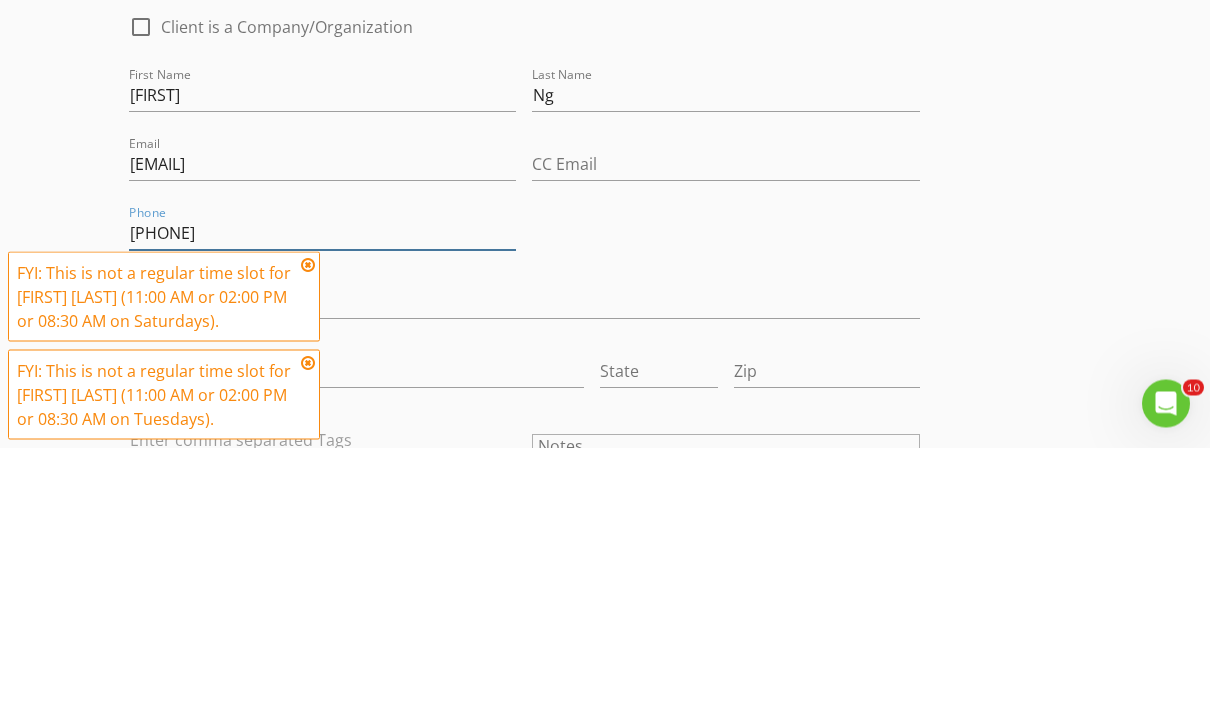 type on "[PHONE]-[PHONE]" 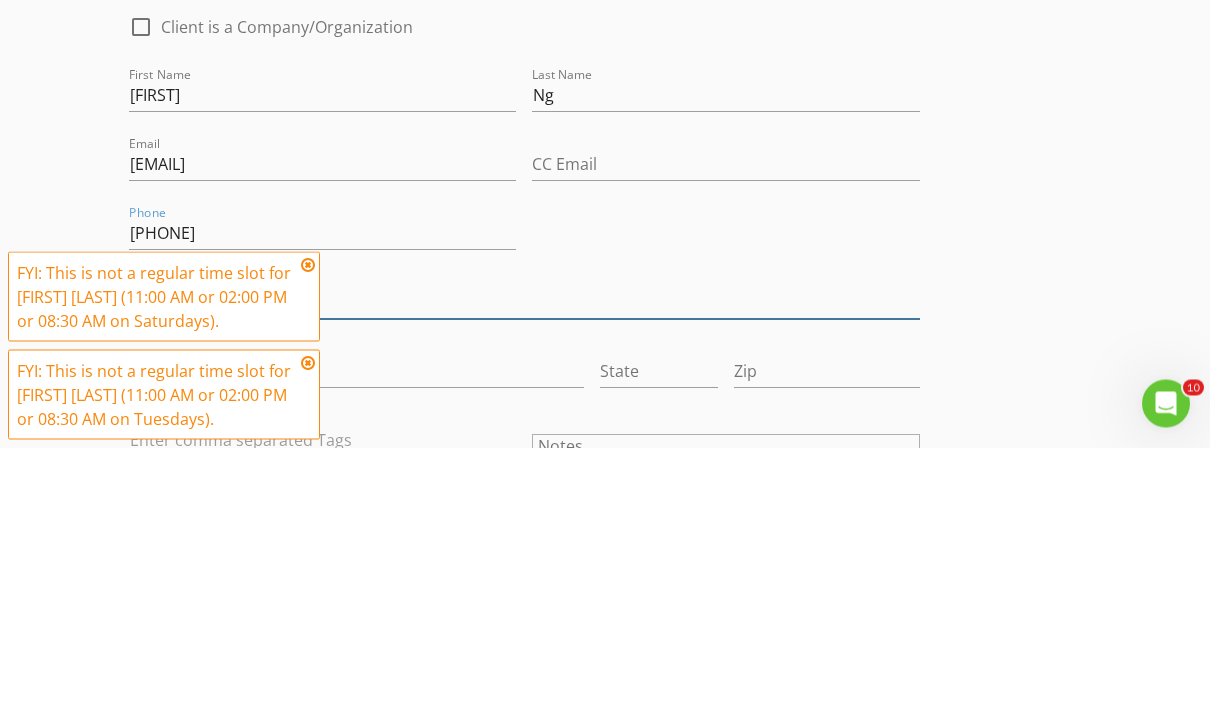click on "Address" at bounding box center (524, 582) 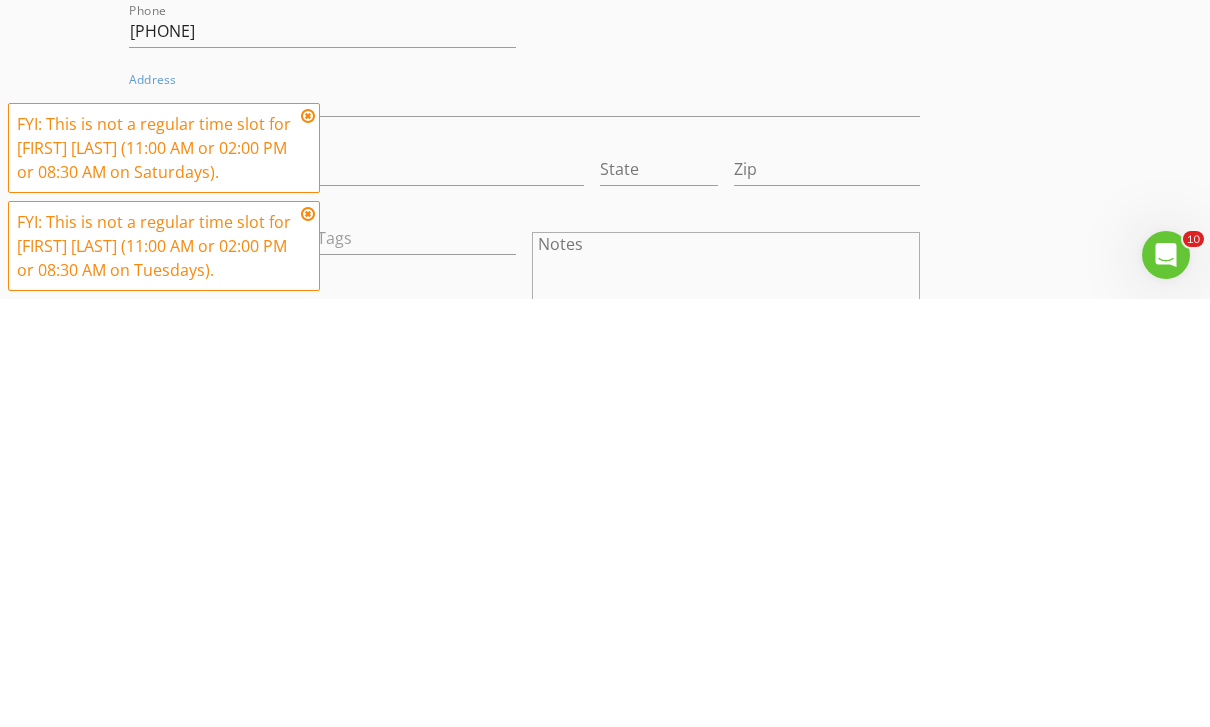 click at bounding box center [308, 544] 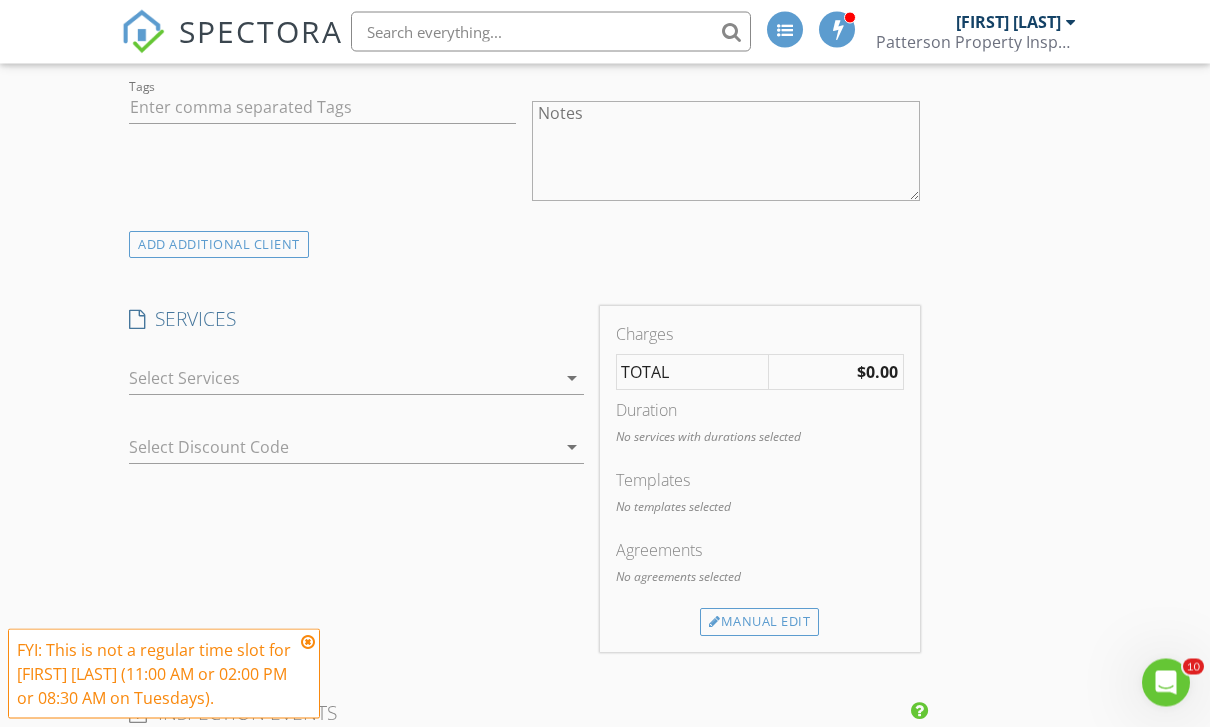 scroll, scrollTop: 1497, scrollLeft: 0, axis: vertical 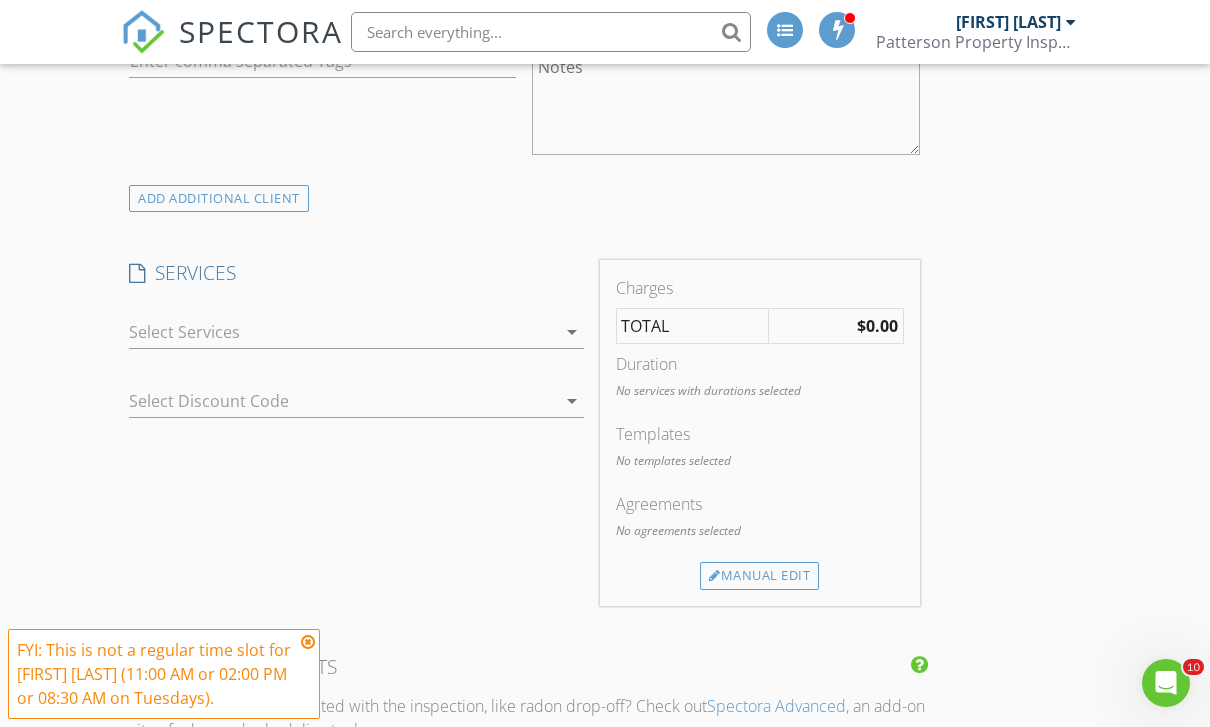 click on "arrow_drop_down" at bounding box center (570, 332) 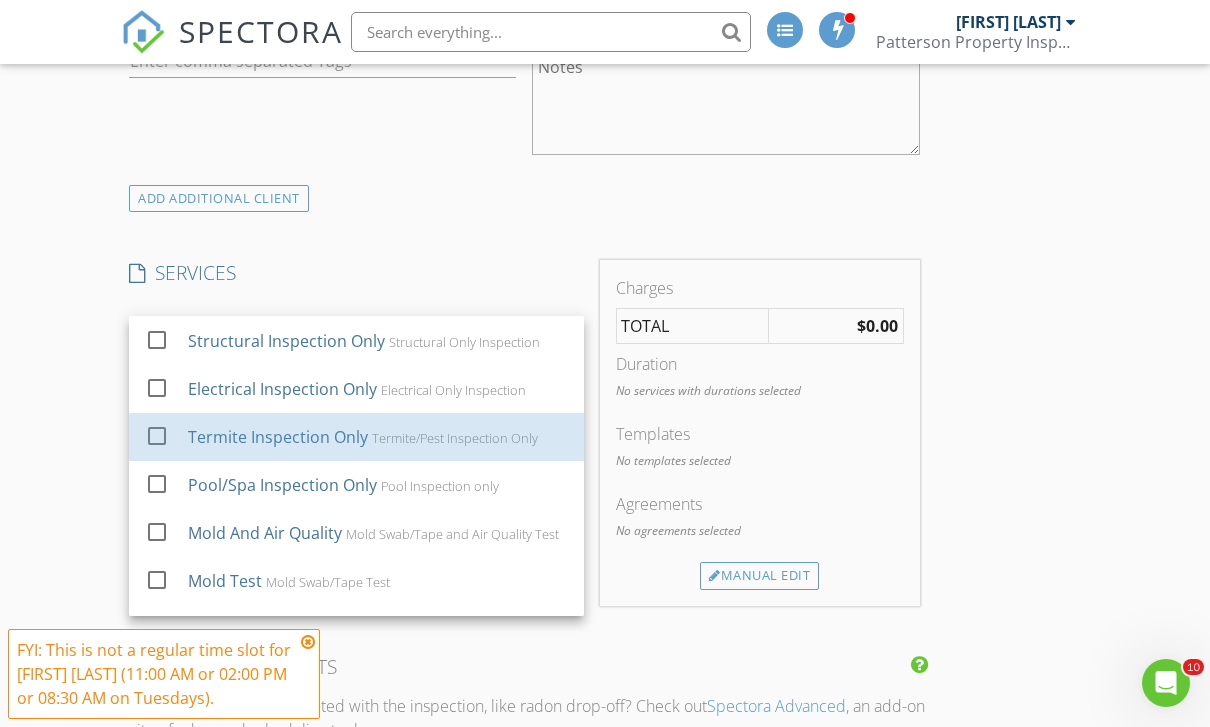 scroll, scrollTop: 570, scrollLeft: 0, axis: vertical 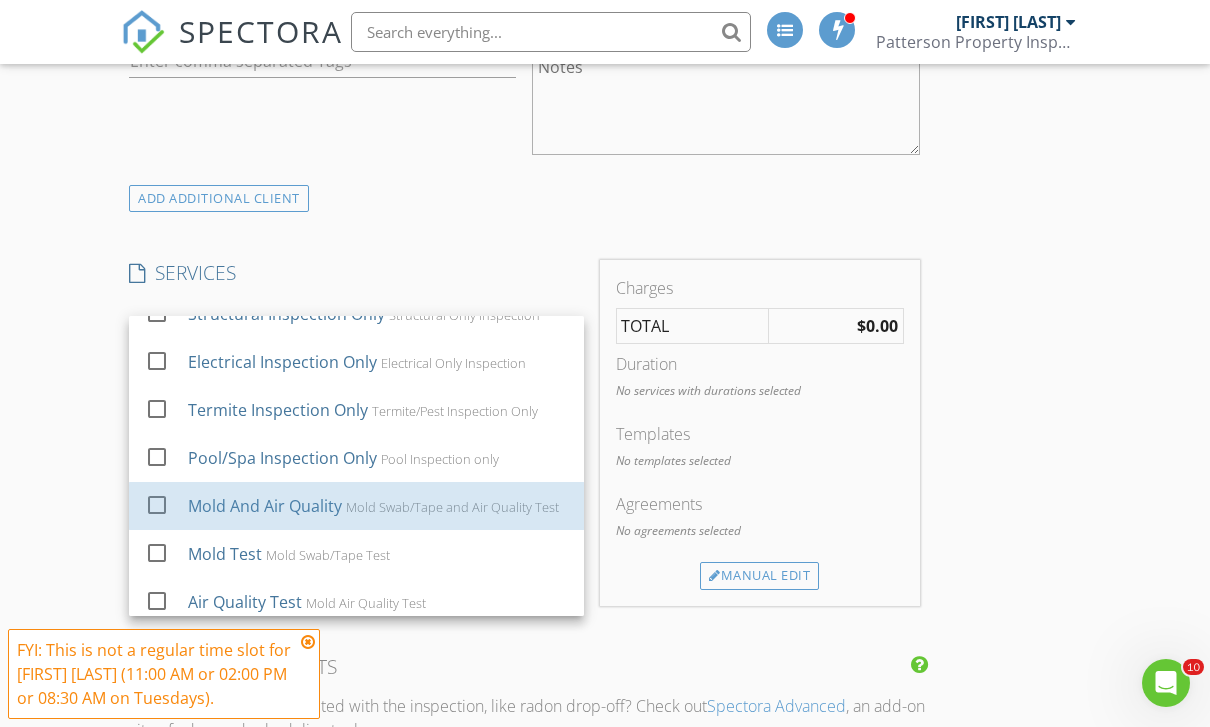 click on "Mold Swab/Tape and Air Quality Test" at bounding box center [452, 507] 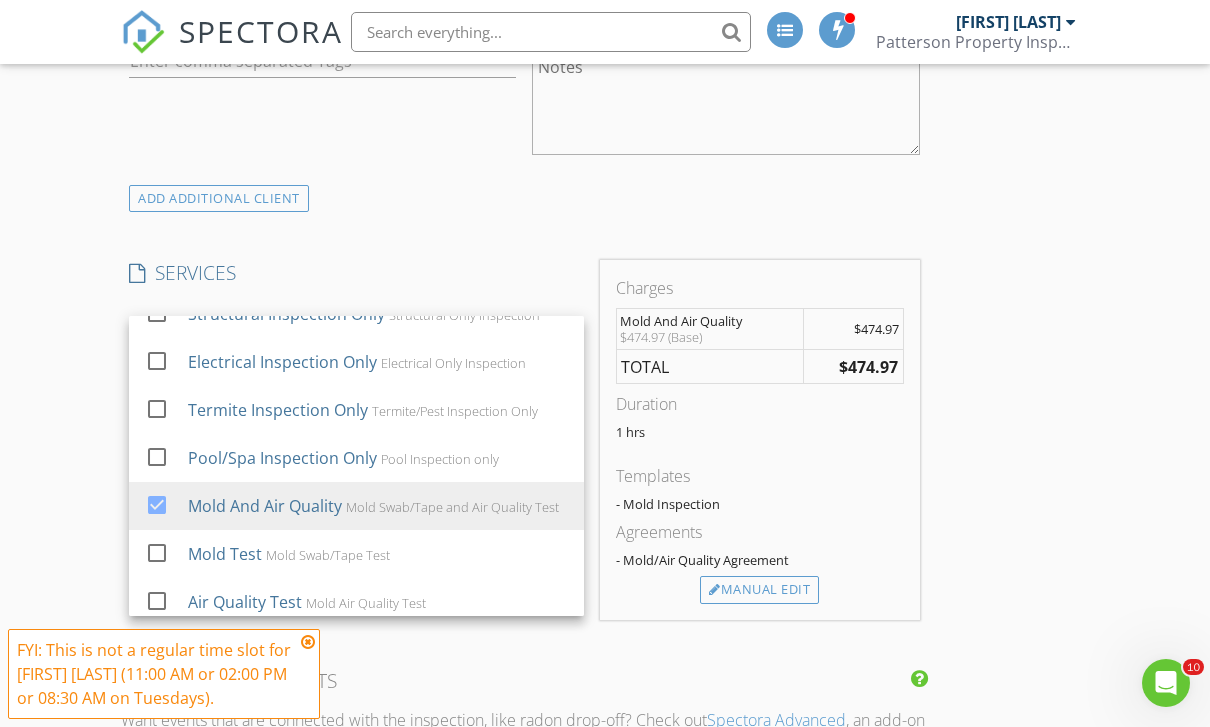 click on "INSPECTOR(S)
check_box_outline_blank   Bradley Patterson     check_box   Jeremy Glynn   PRIMARY   check_box_outline_blank   Robert Rivera     check_box_outline_blank   Benjamin Davies     Jeremy Glynn arrow_drop_down   check_box_outline_blank Jeremy Glynn specifically requested
Date/Time
08/12/2025 9:30 AM
Location
Address Search       Address 8040 E Carol Way   Unit   City Scottsdale   State AZ   Zip 85260   County Maricopa     Square Feet 9000   Year Built 1977   Foundation arrow_drop_down     Jeremy Glynn     6.3 miles     (13 minutes)
client
check_box Enable Client CC email for this inspection   Client Search     check_box_outline_blank Client is a Company/Organization     First Name Corey   Last Name Ng   Email Coreyng1994@gmail.com   CC Email   Phone 602-370-7312   Address   City   State   Zip     Tags         Notes            check_box_outline_blank" at bounding box center (605, 758) 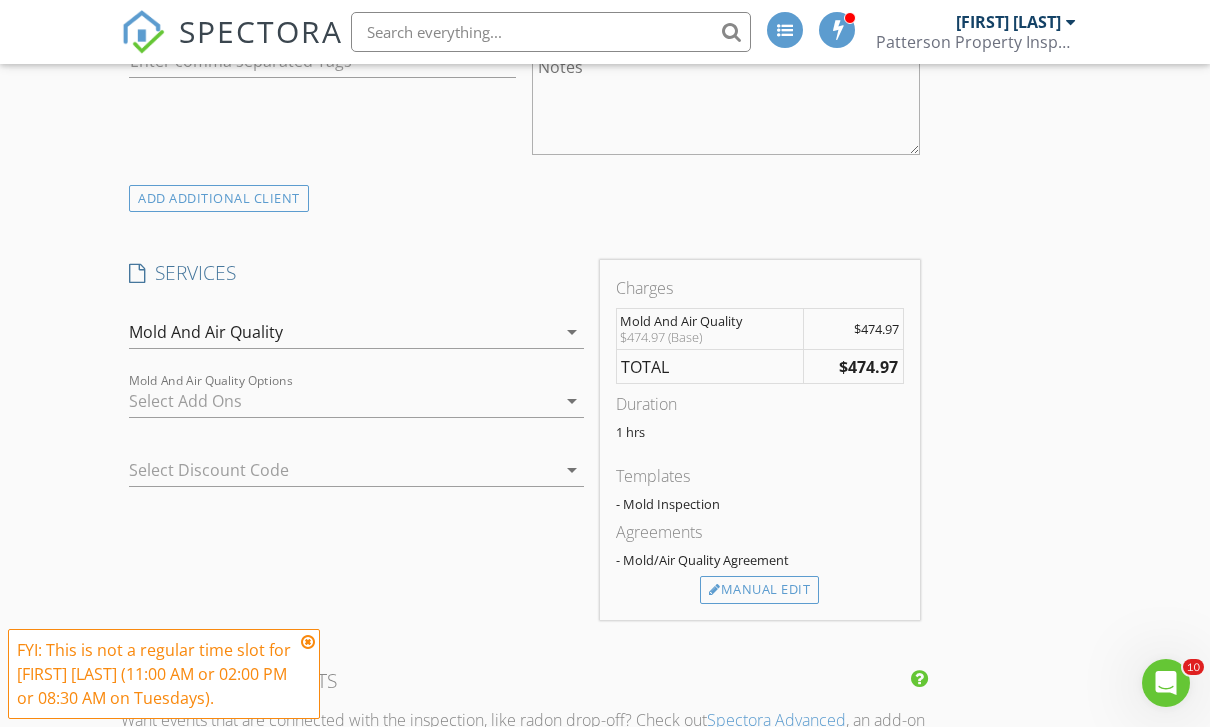 click on "Manual Edit" at bounding box center (759, 590) 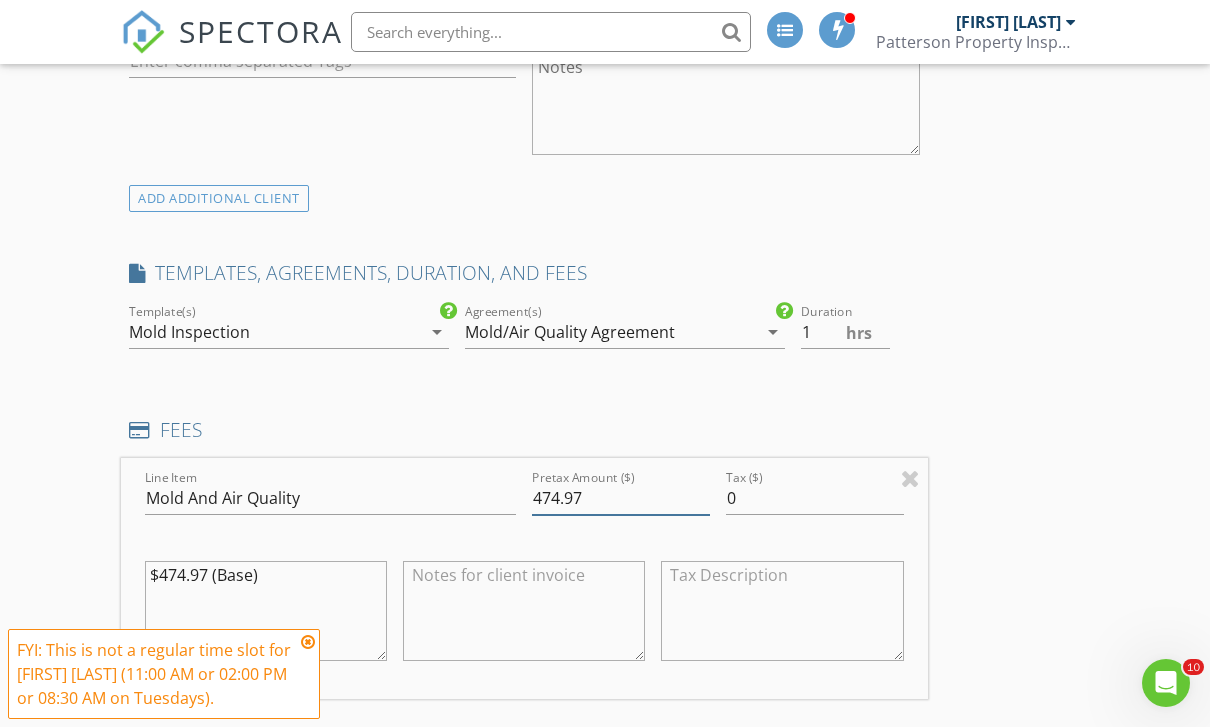 click on "474.97" at bounding box center [621, 498] 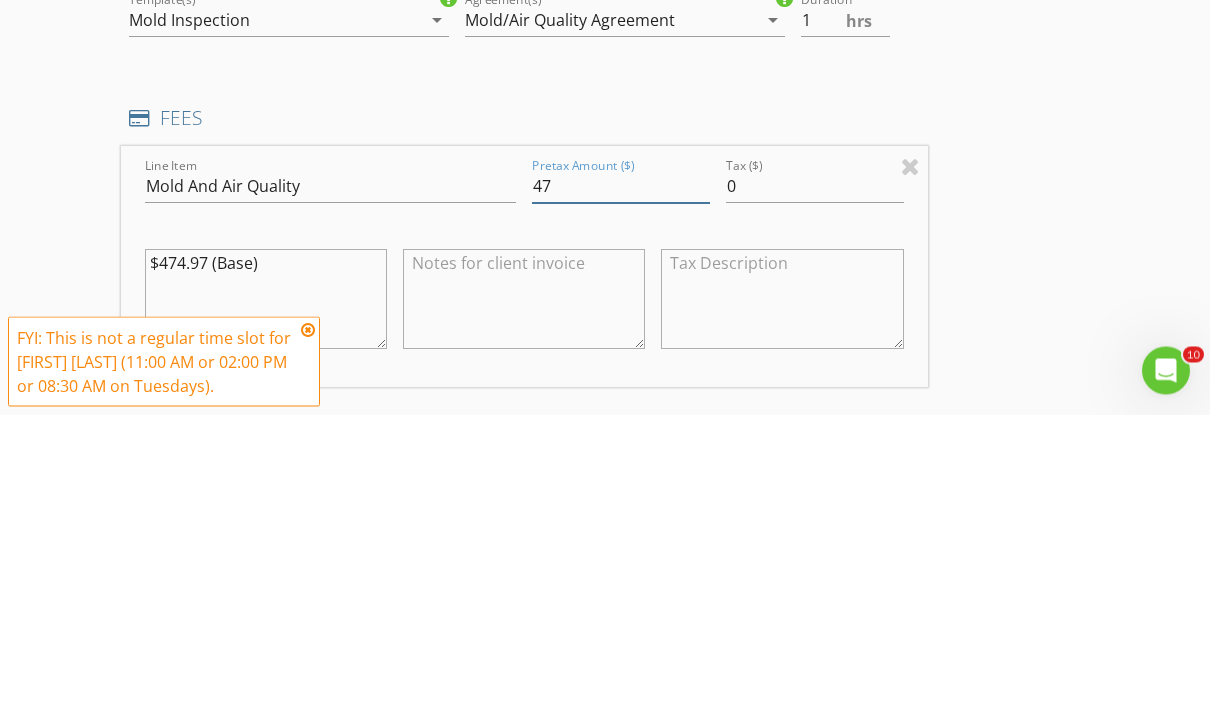 type on "4" 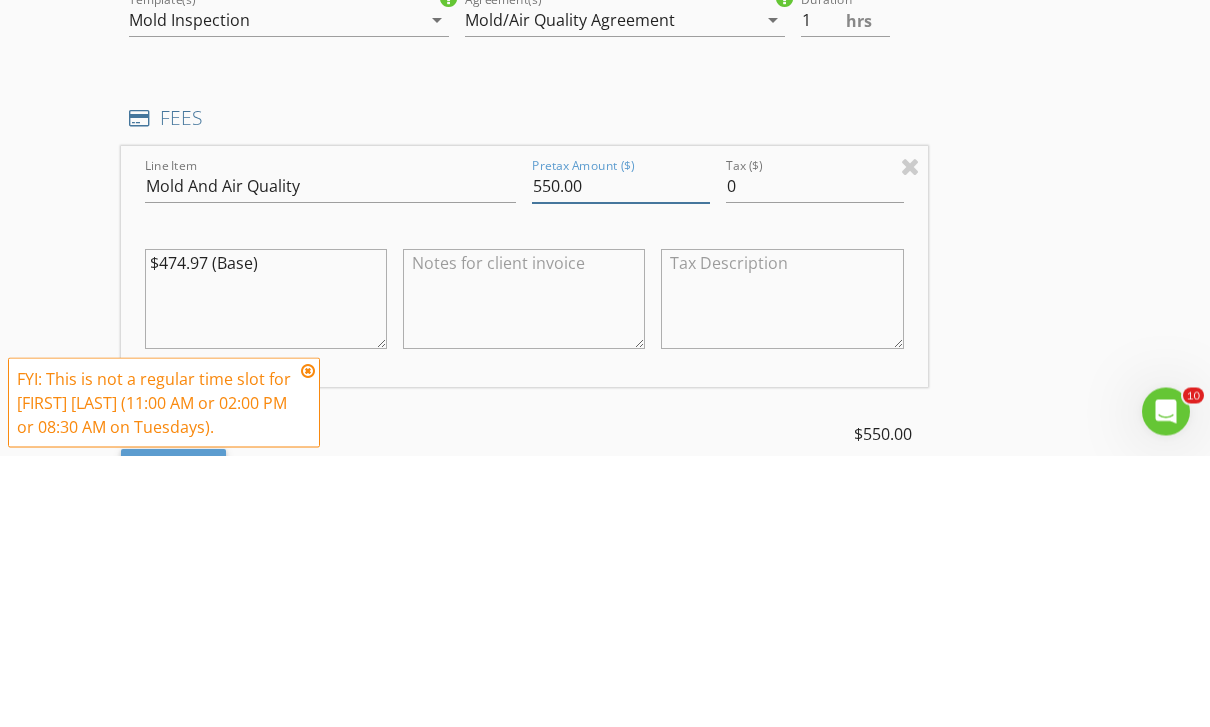 scroll, scrollTop: 1569, scrollLeft: 0, axis: vertical 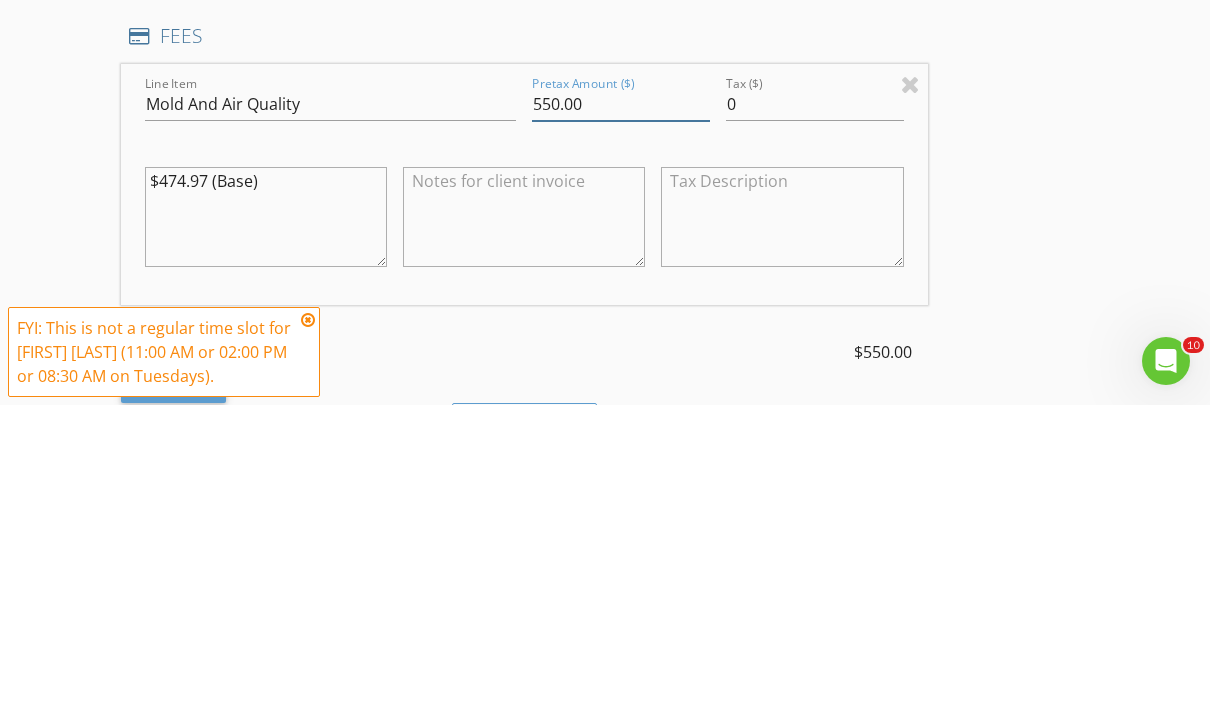 type on "550.00" 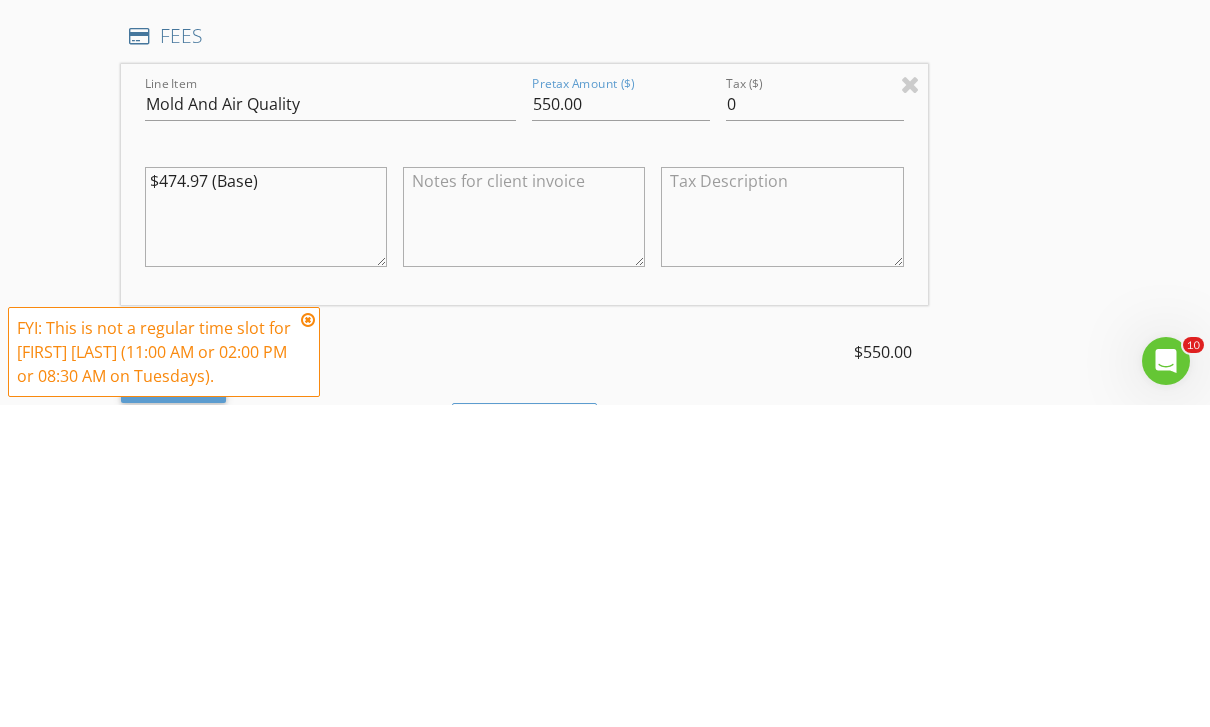 click on "$474.97 (Base)" at bounding box center [266, 539] 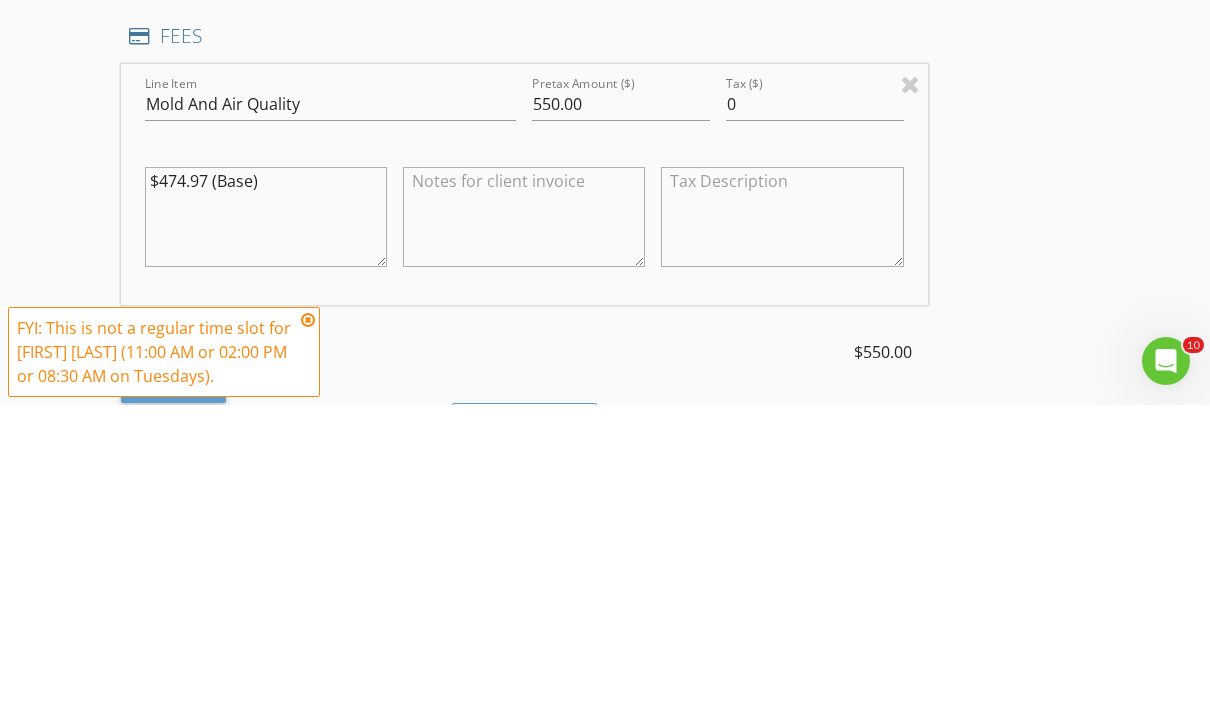 click on "$474.97 (Base)" at bounding box center [266, 539] 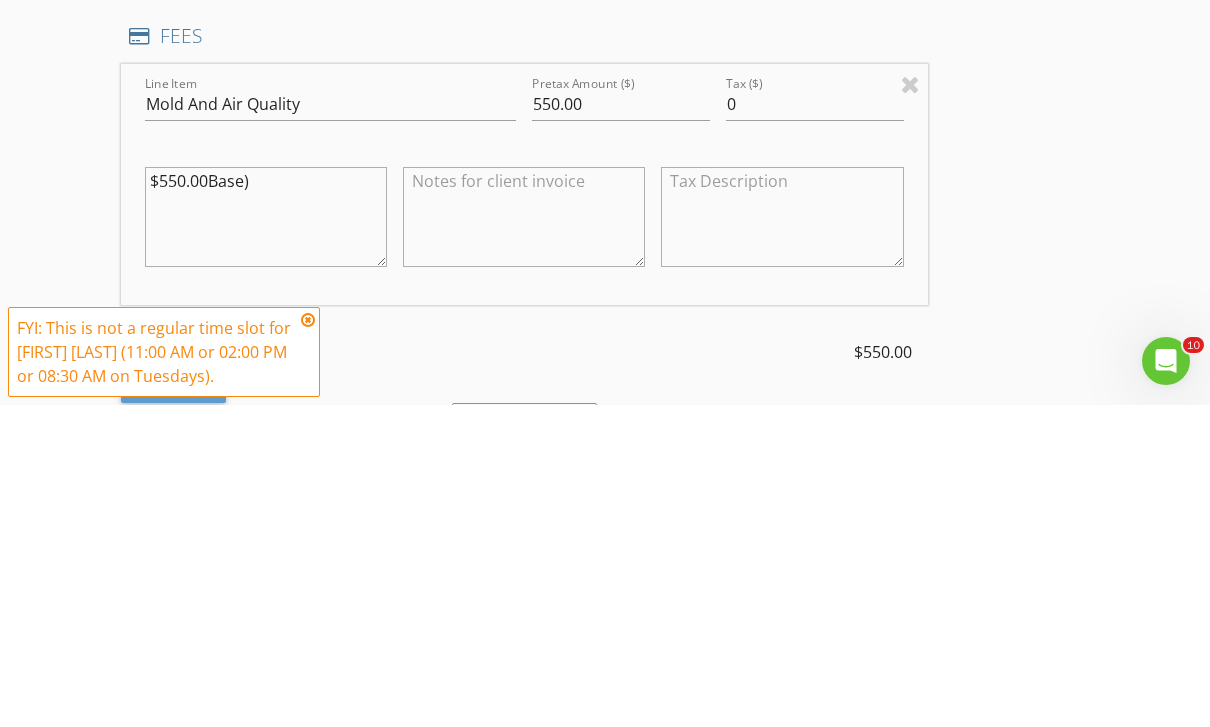 type on "$550.00Base)" 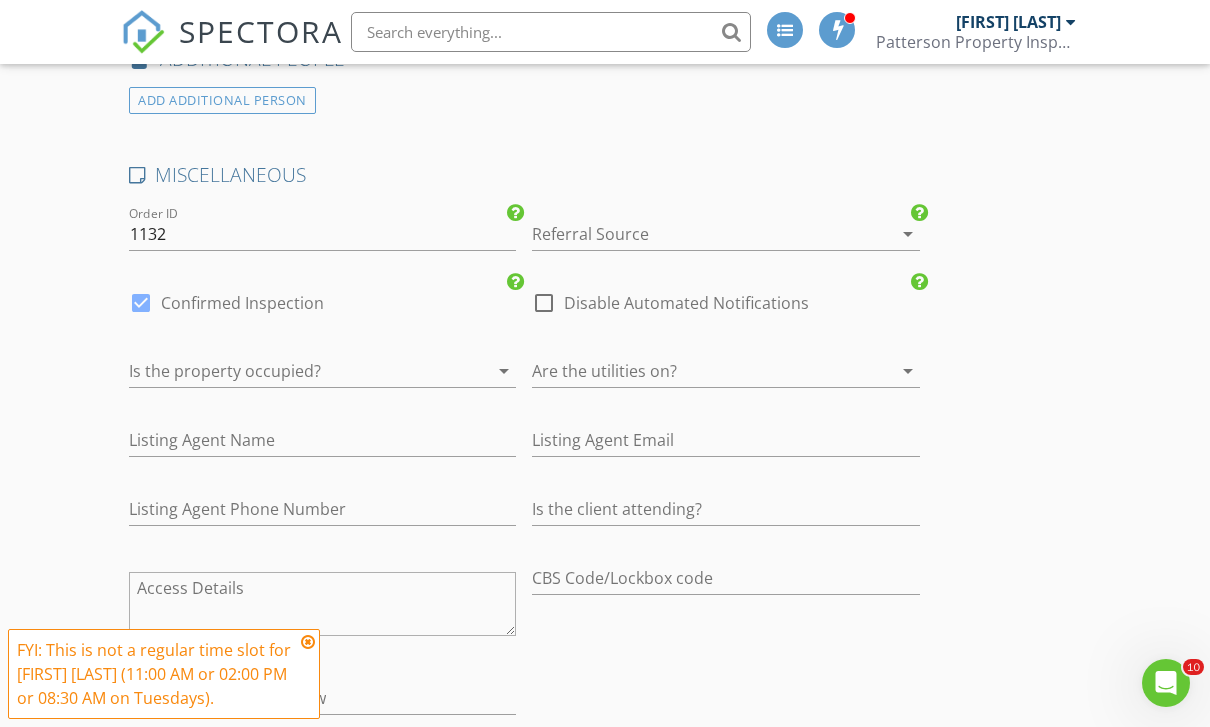 scroll, scrollTop: 3188, scrollLeft: 0, axis: vertical 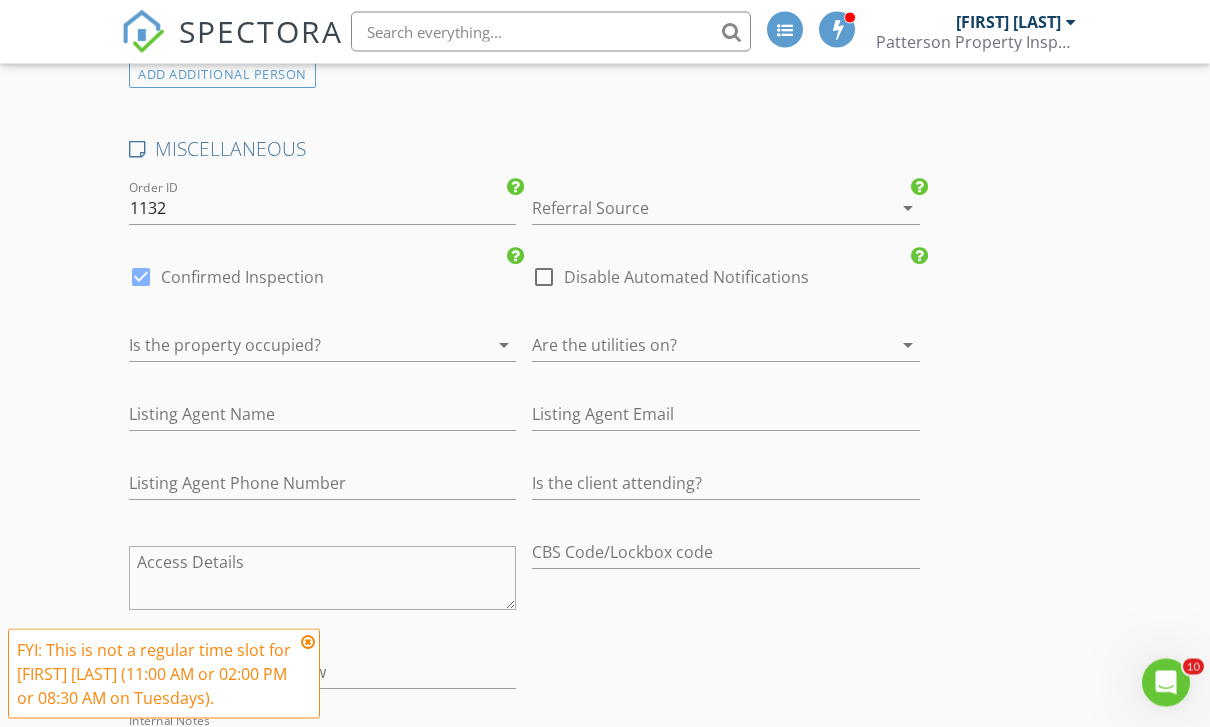 click on "Is the property occupied? arrow_drop_down" at bounding box center (322, 346) 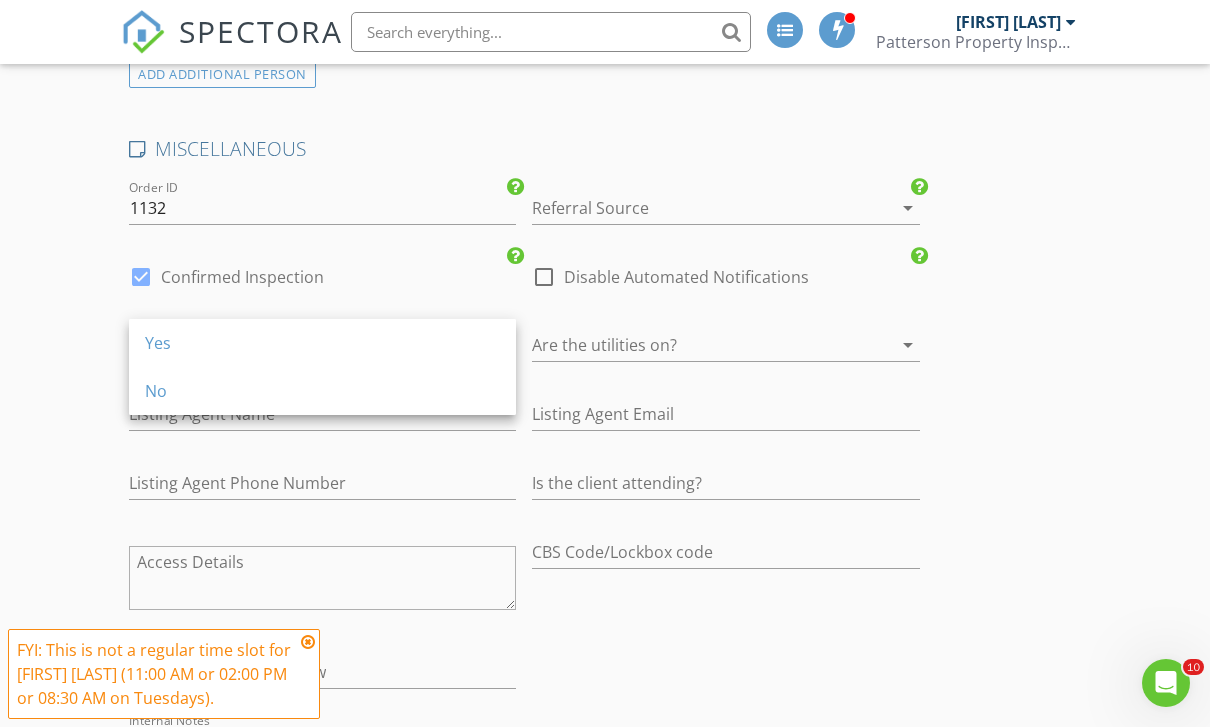 click on "Yes" at bounding box center (322, 343) 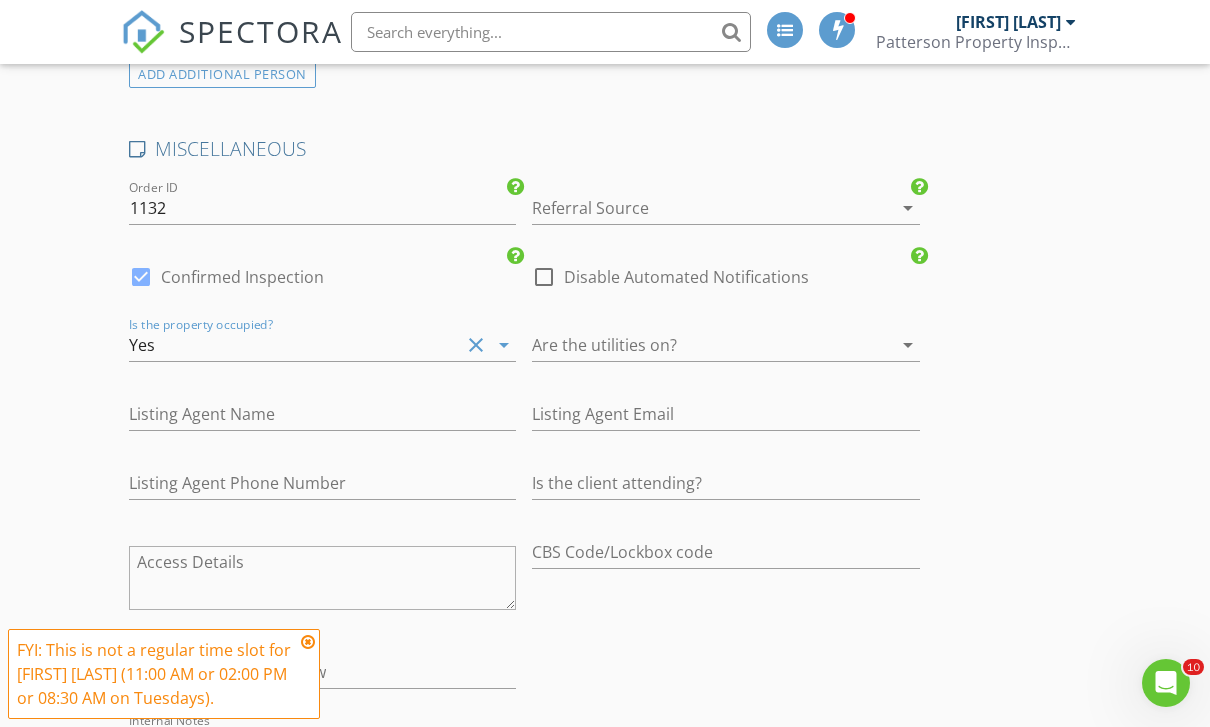 click on "arrow_drop_down" at bounding box center (908, 345) 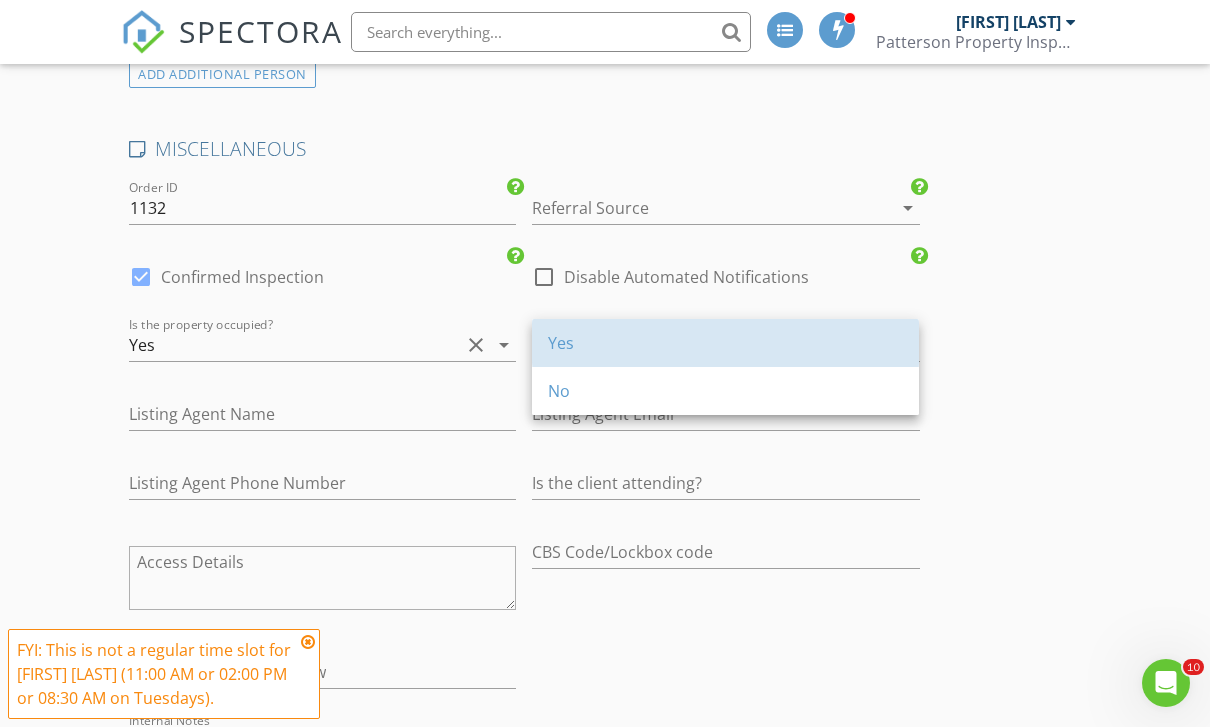 click on "Yes" at bounding box center (725, 343) 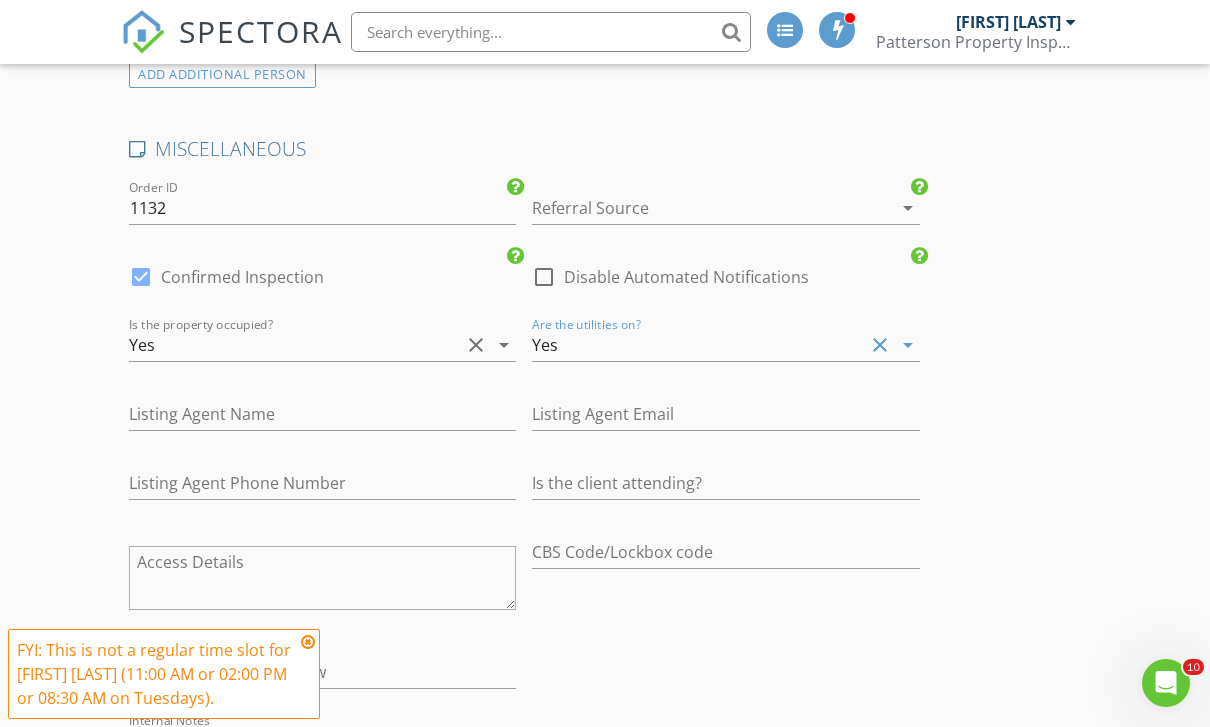 click at bounding box center [322, 578] 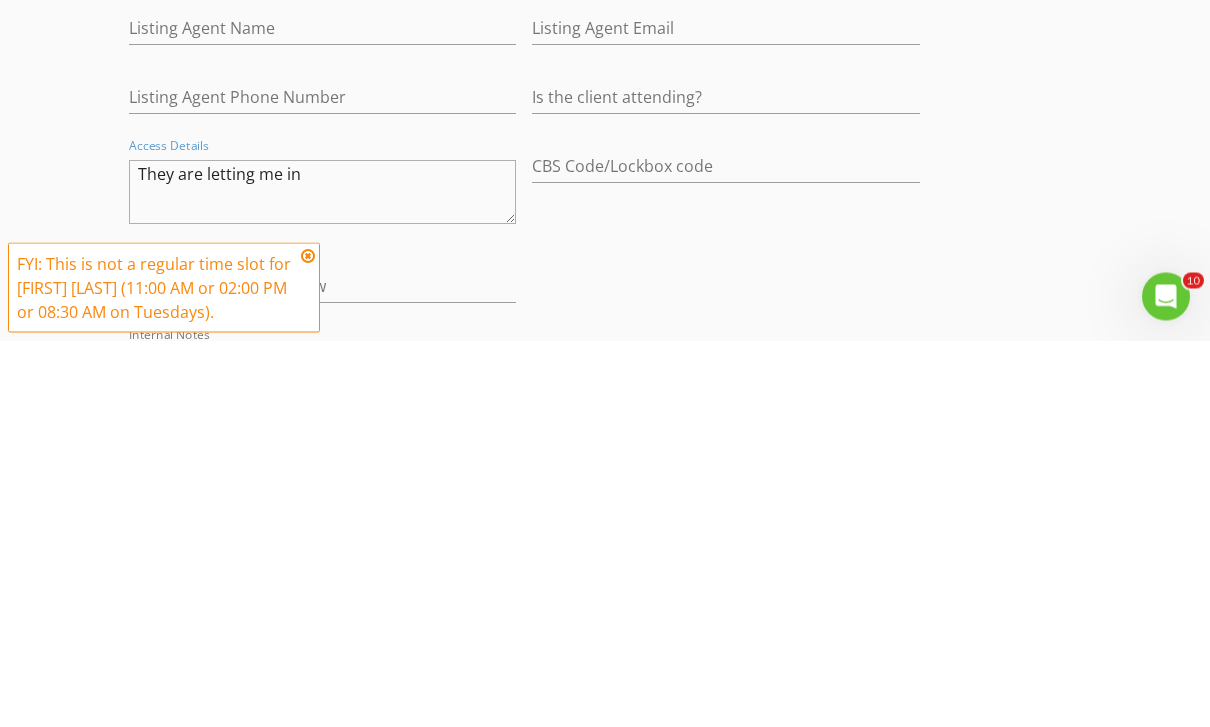 type on "They are letting me in" 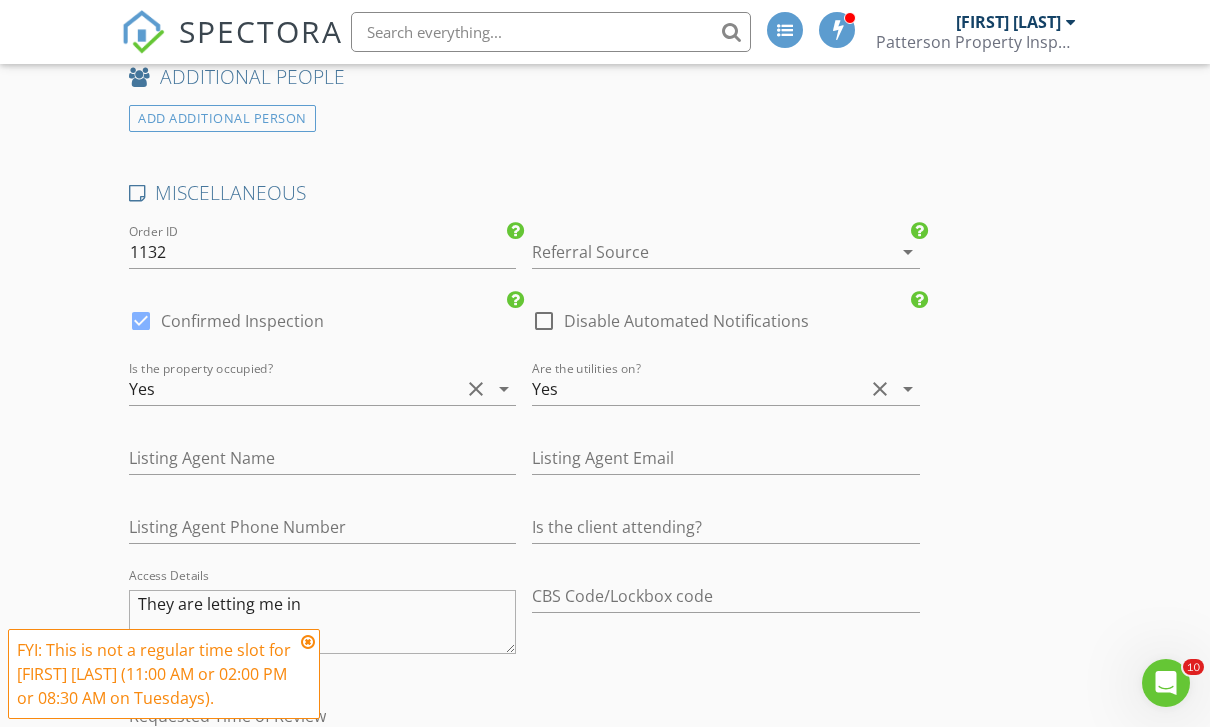 scroll, scrollTop: 3728, scrollLeft: 0, axis: vertical 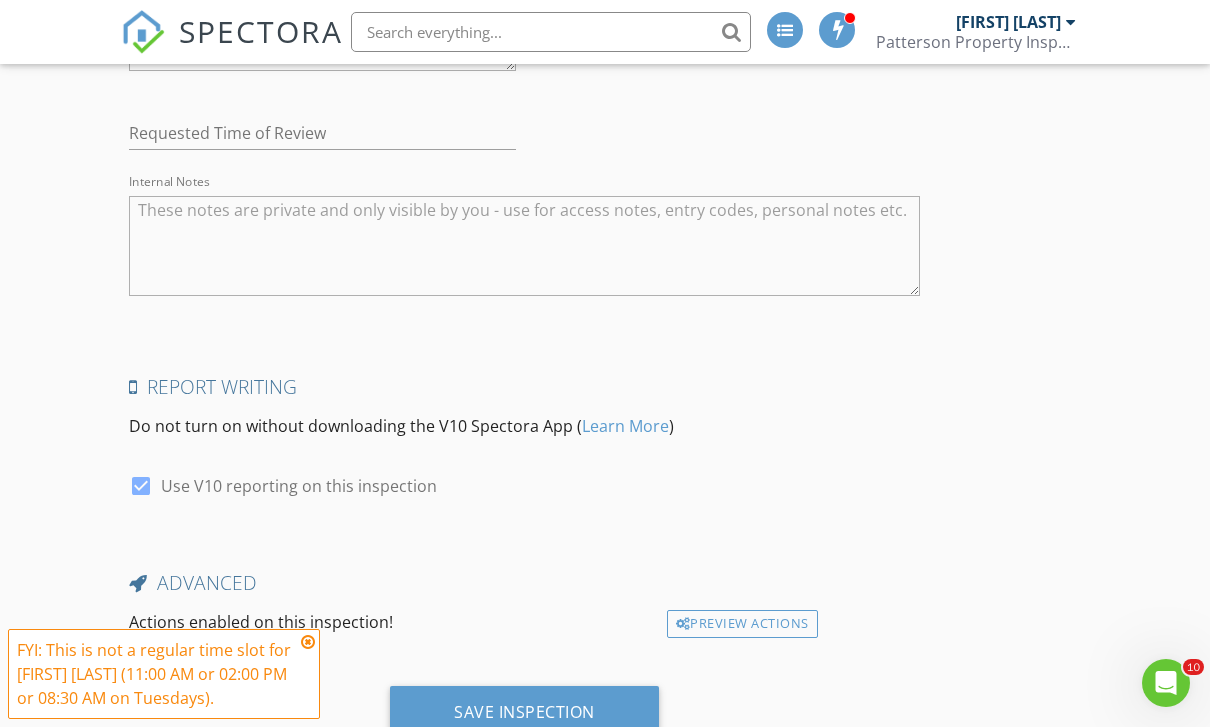 click on "Save Inspection" at bounding box center [524, 712] 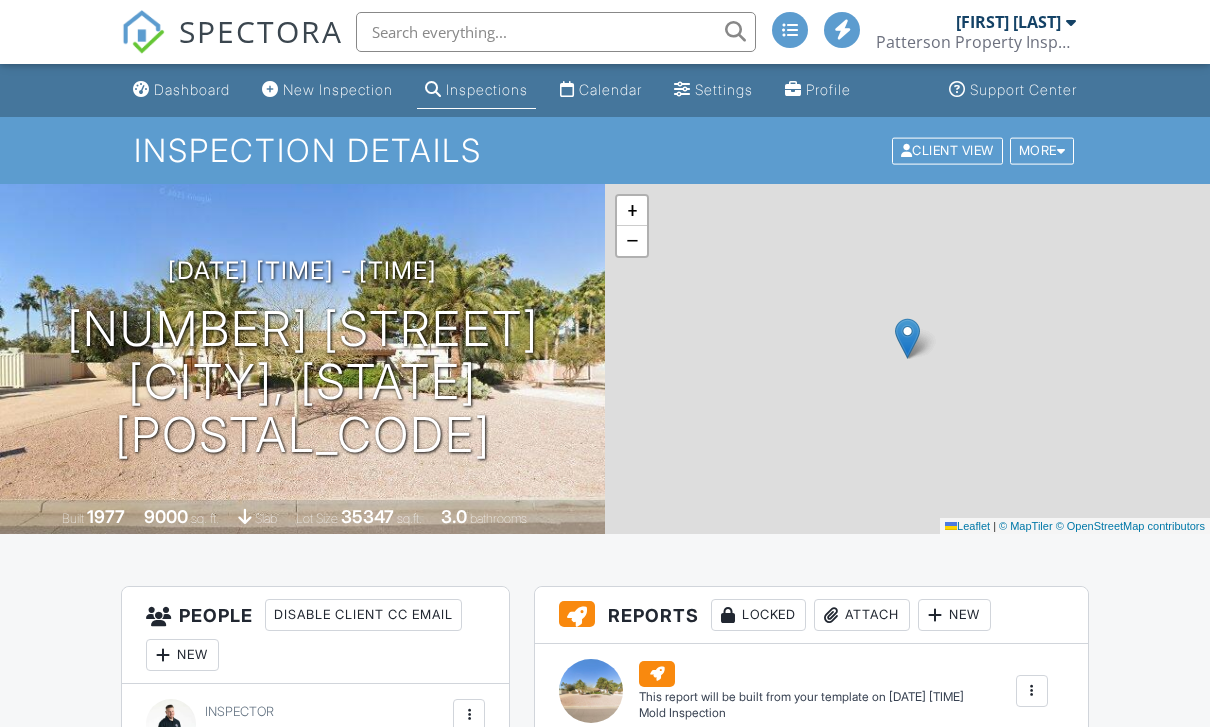 scroll, scrollTop: 0, scrollLeft: 0, axis: both 